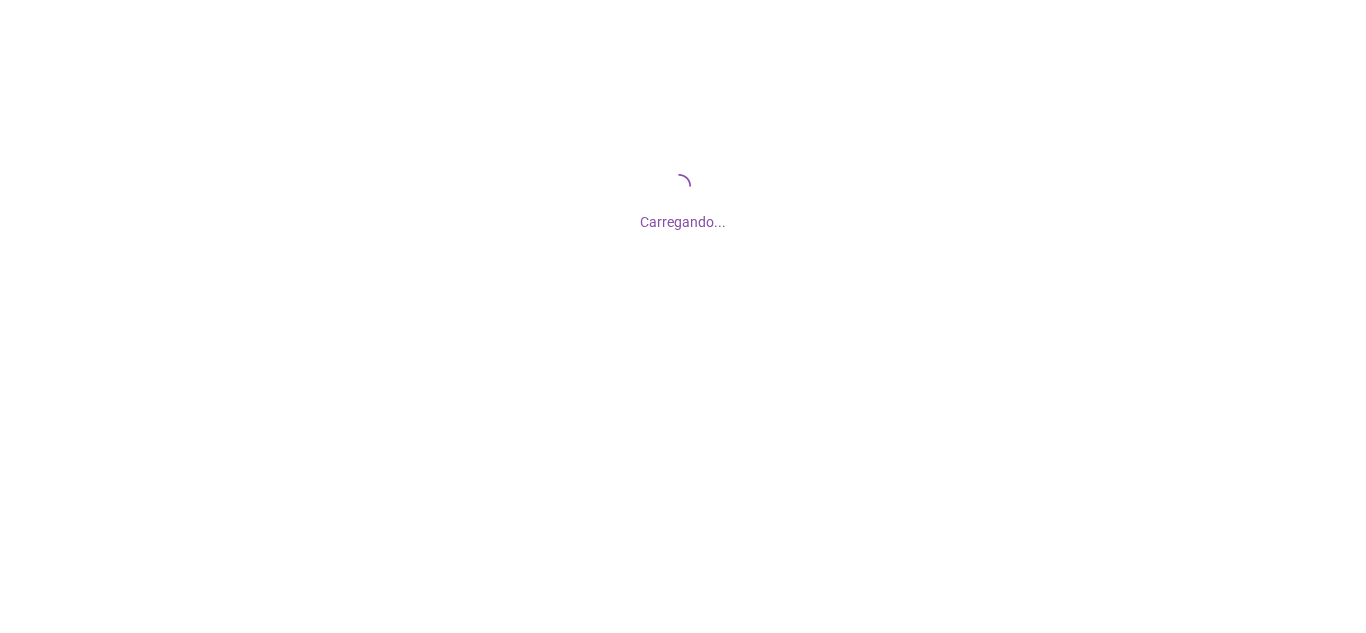 scroll, scrollTop: 0, scrollLeft: 0, axis: both 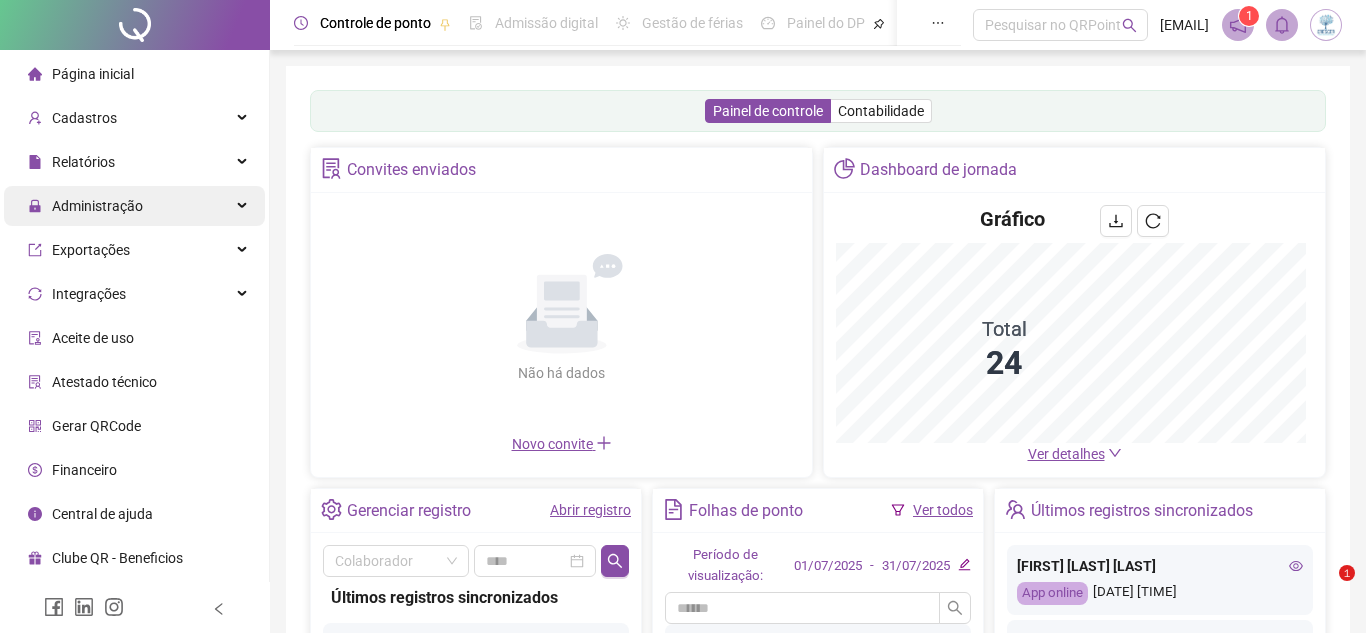 click on "Administração" at bounding box center [134, 206] 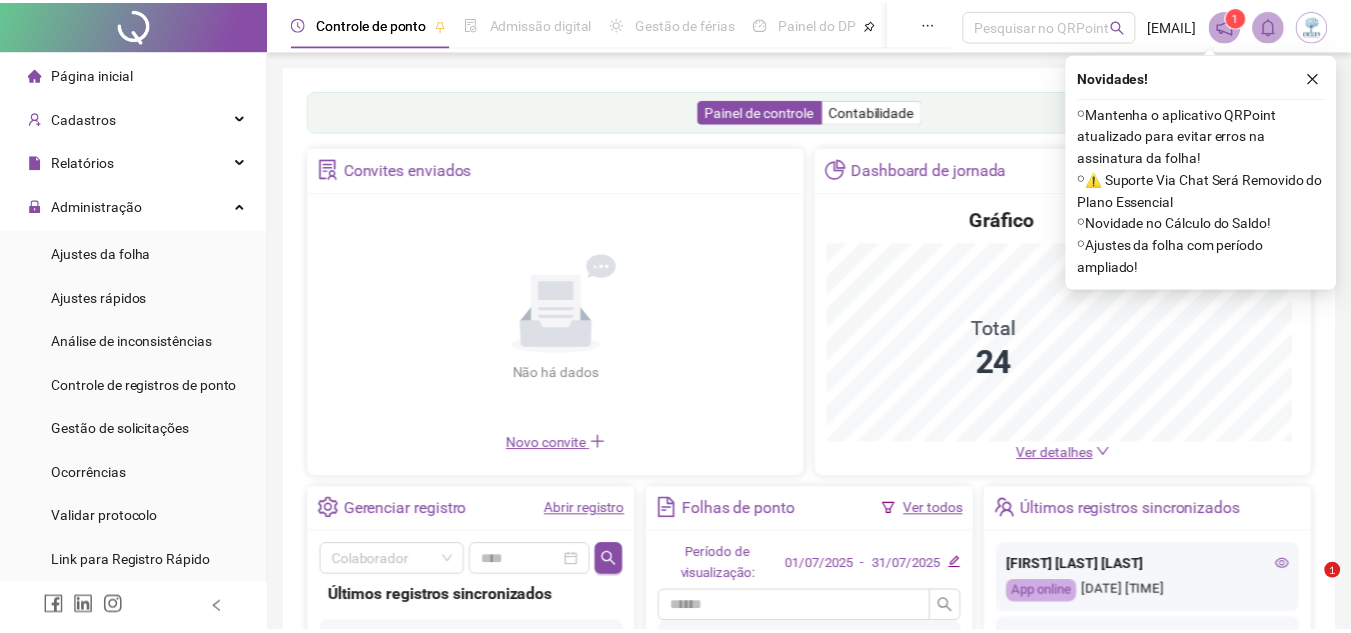 scroll, scrollTop: 0, scrollLeft: 0, axis: both 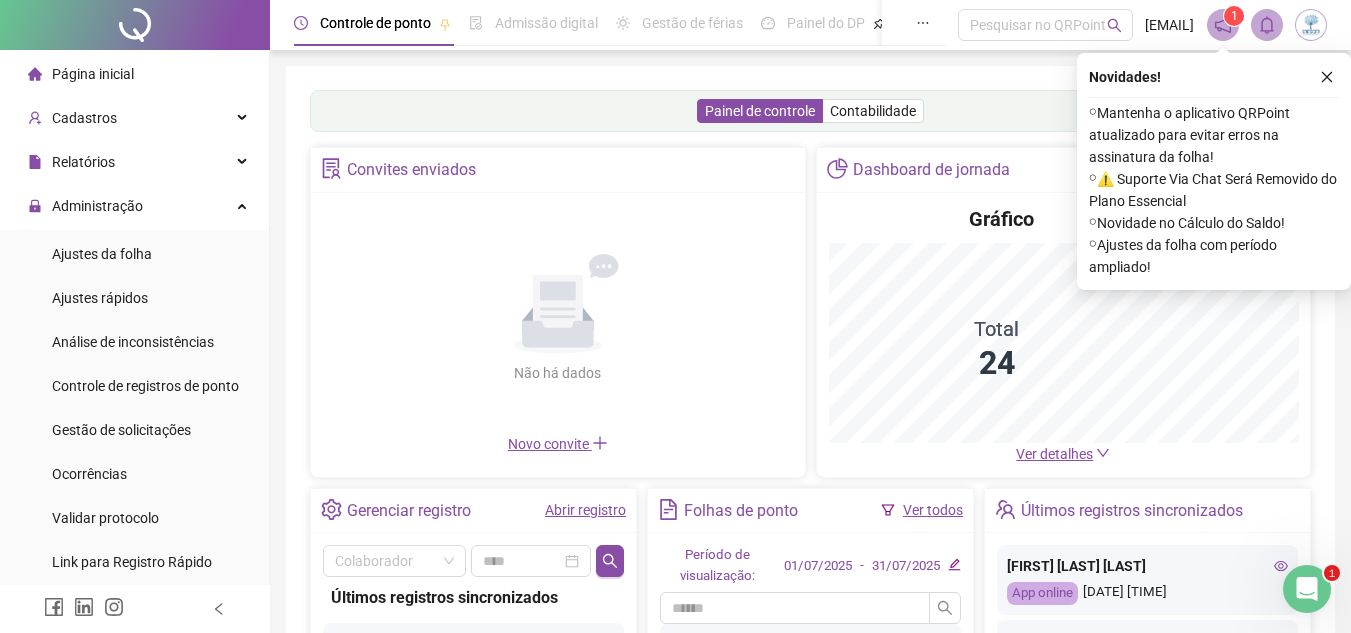 click on "Ajustes da folha" at bounding box center (134, 254) 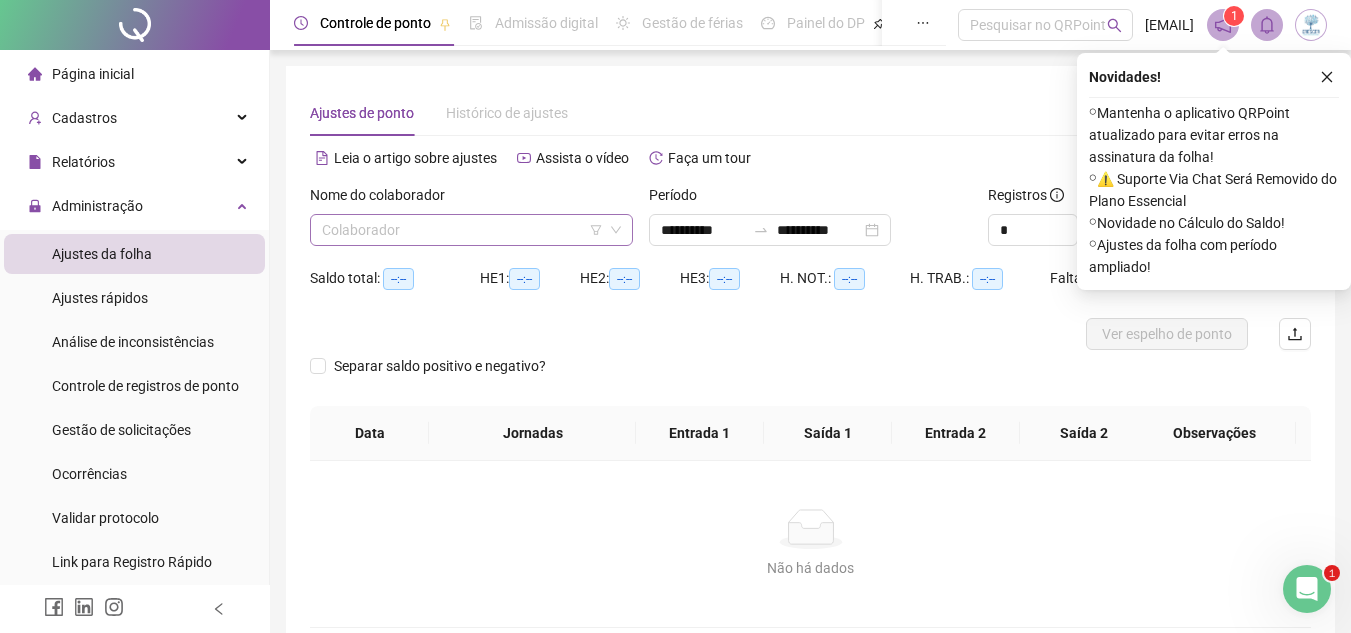click at bounding box center (462, 230) 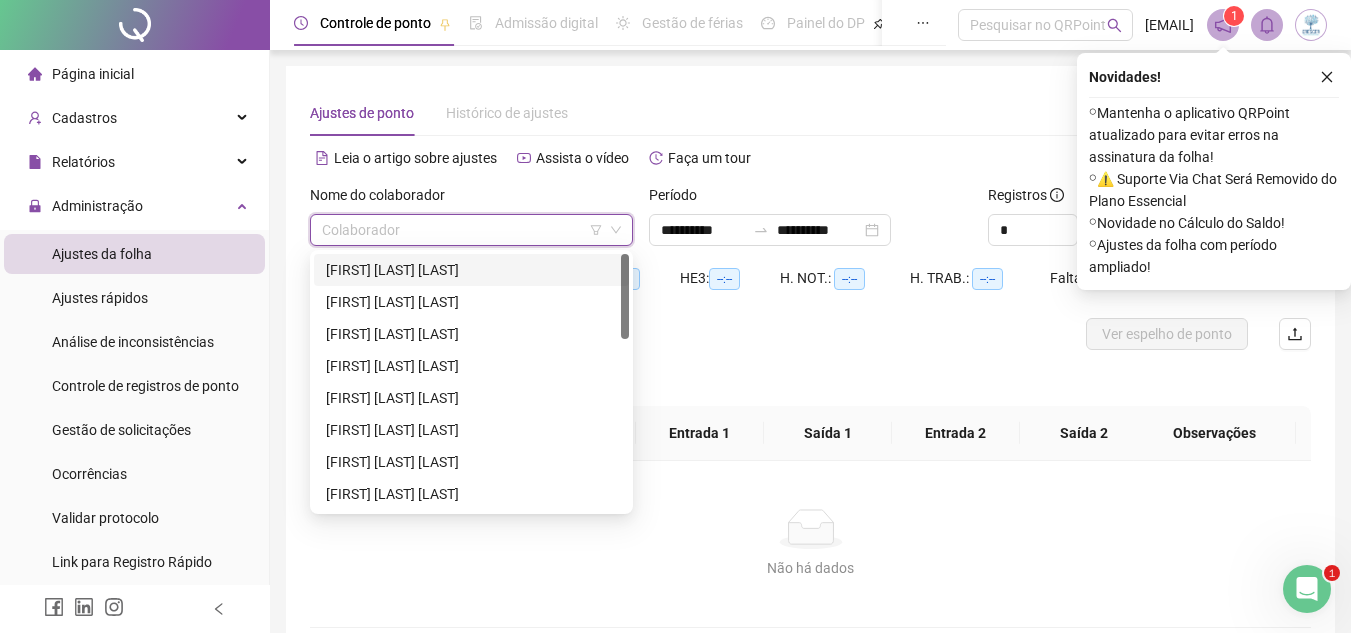click on "[FIRST] [LAST] [LAST]" at bounding box center (471, 270) 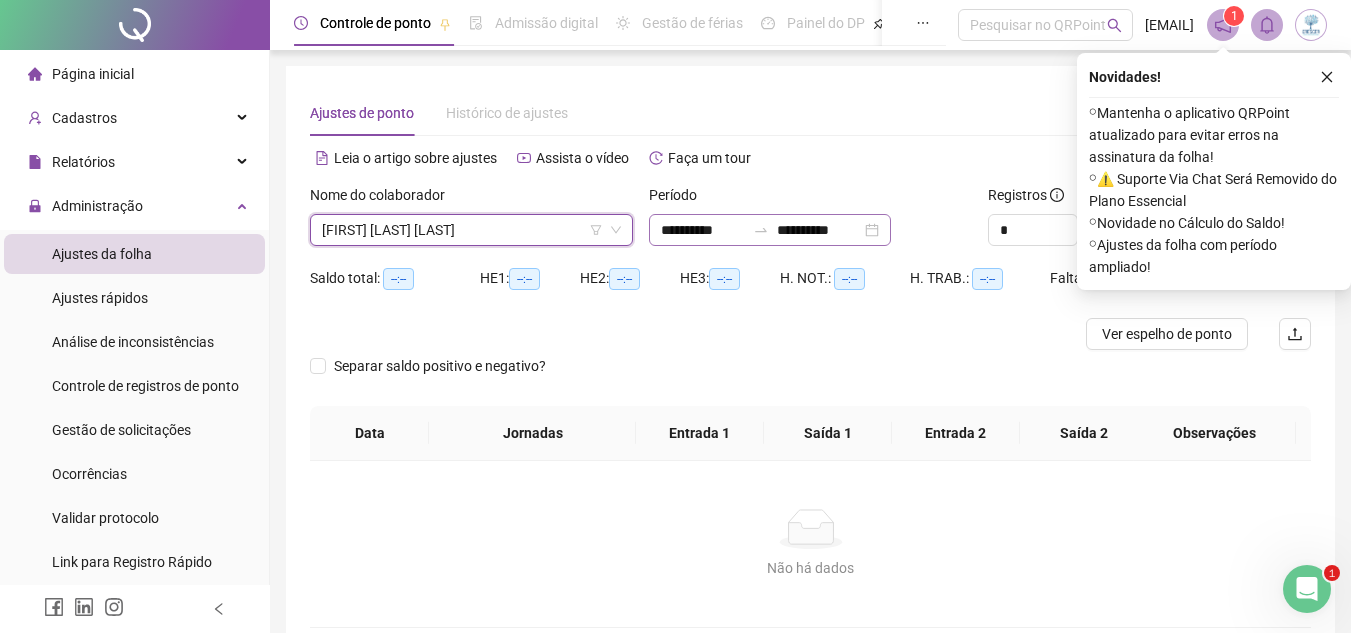 click on "**********" at bounding box center [770, 230] 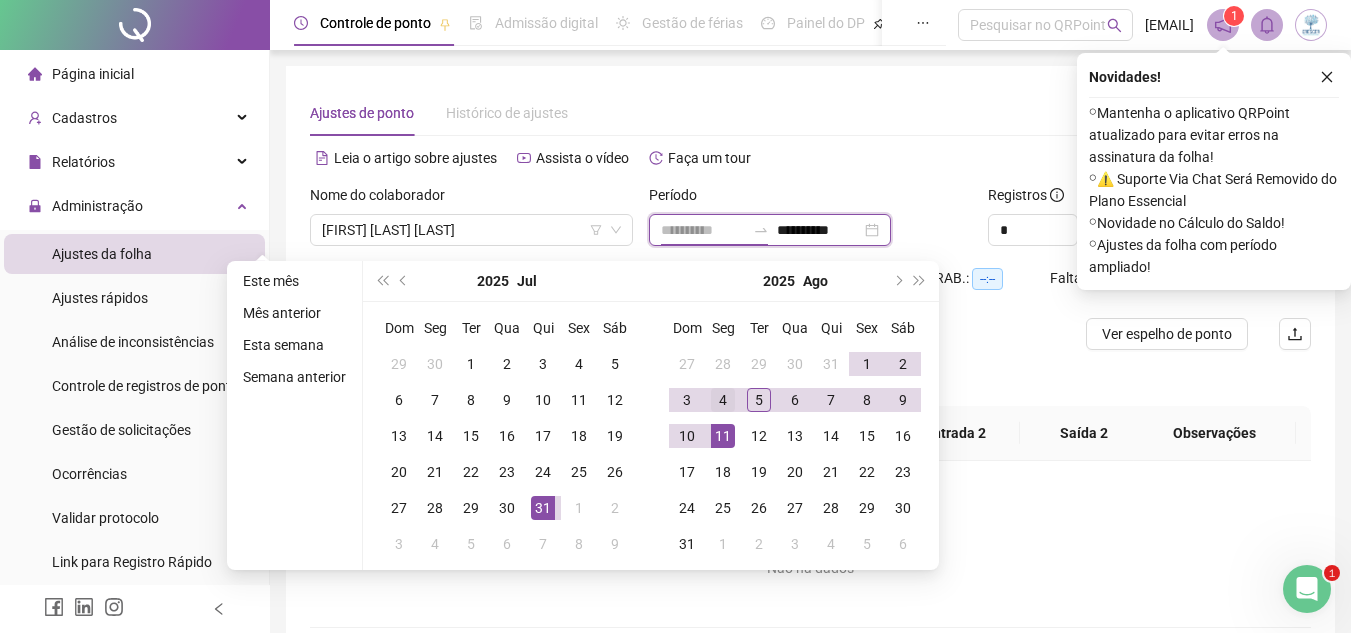 type on "**********" 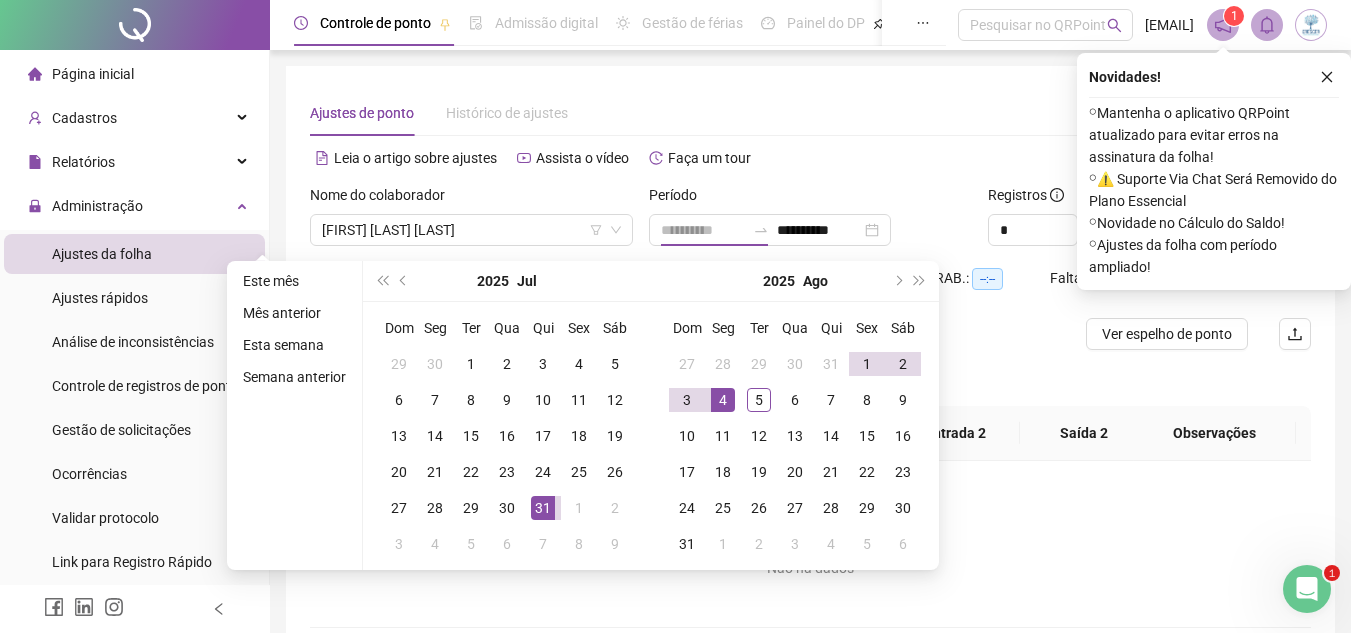 click on "4" at bounding box center [723, 400] 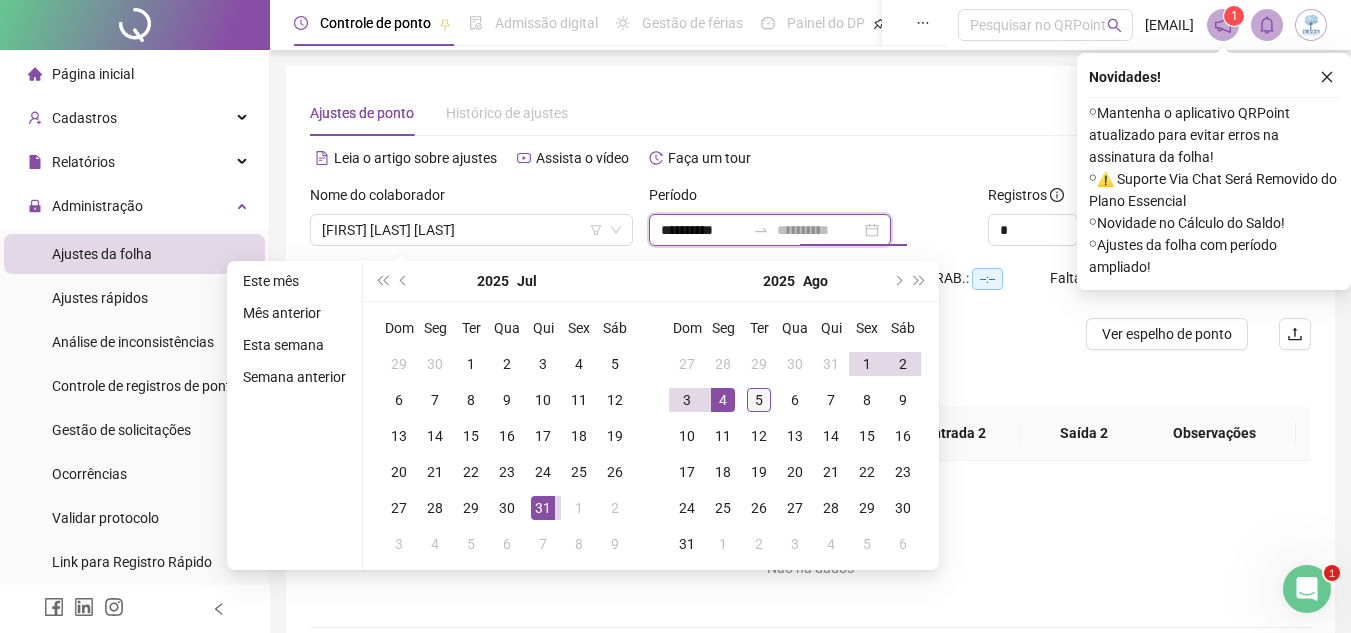 type on "**********" 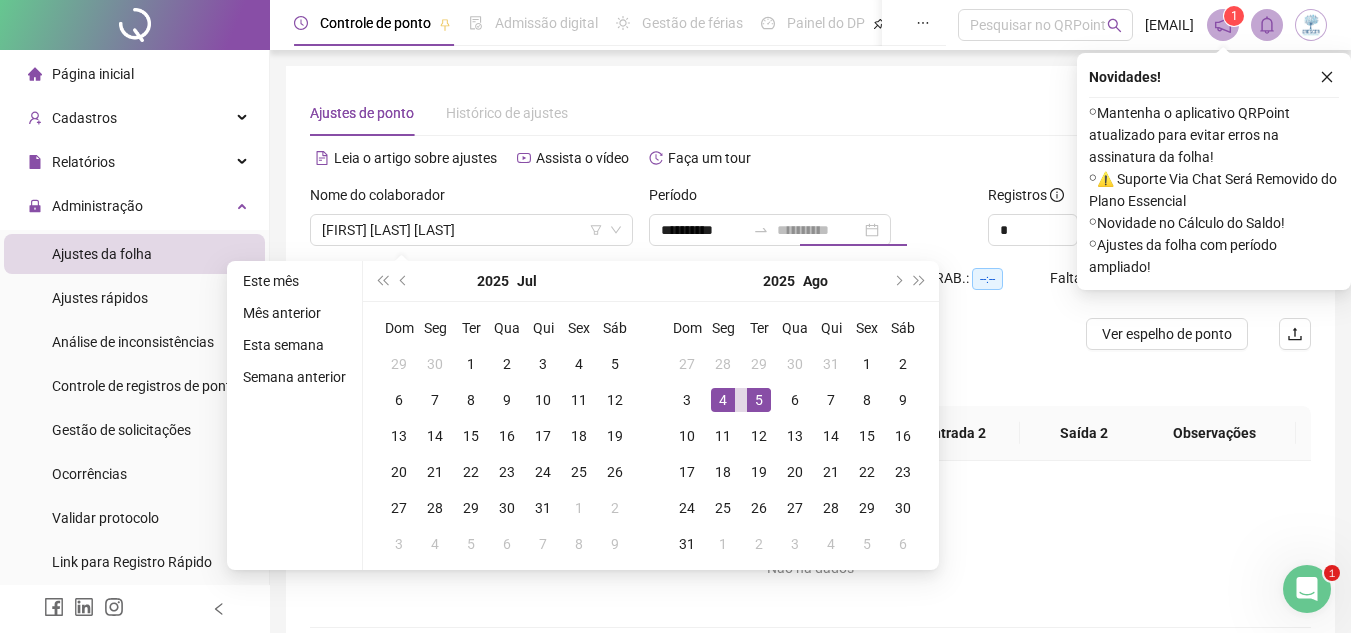 click on "5" at bounding box center [759, 400] 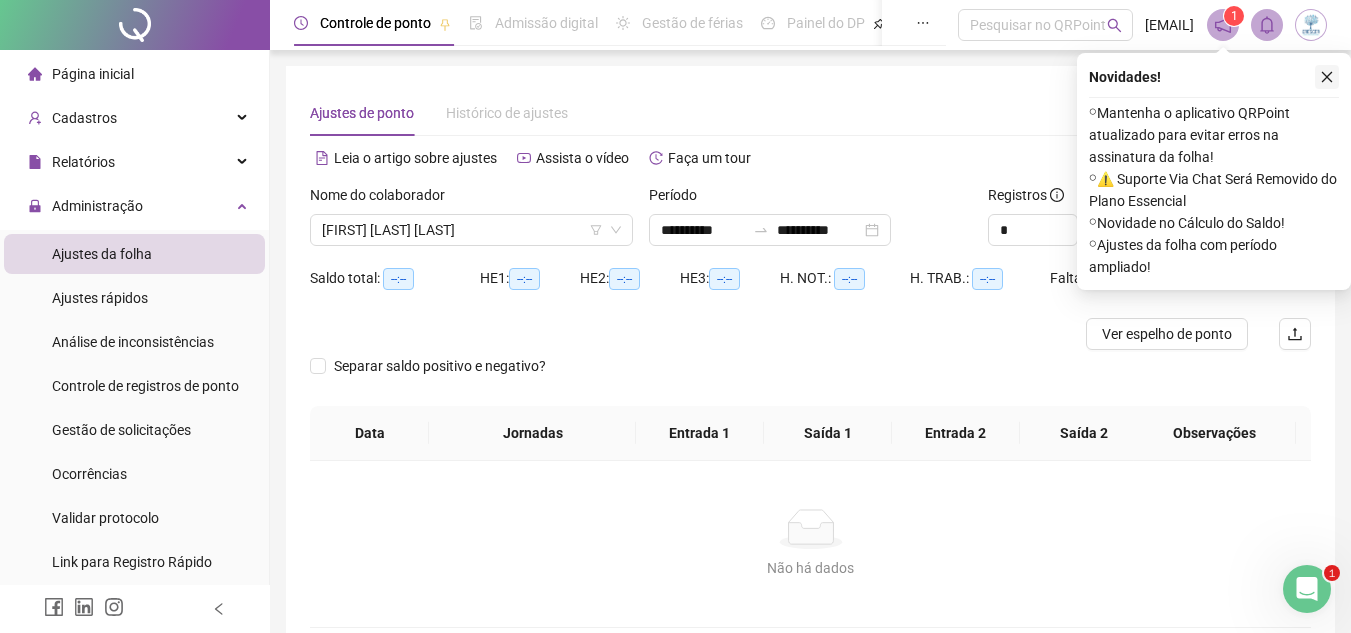 click 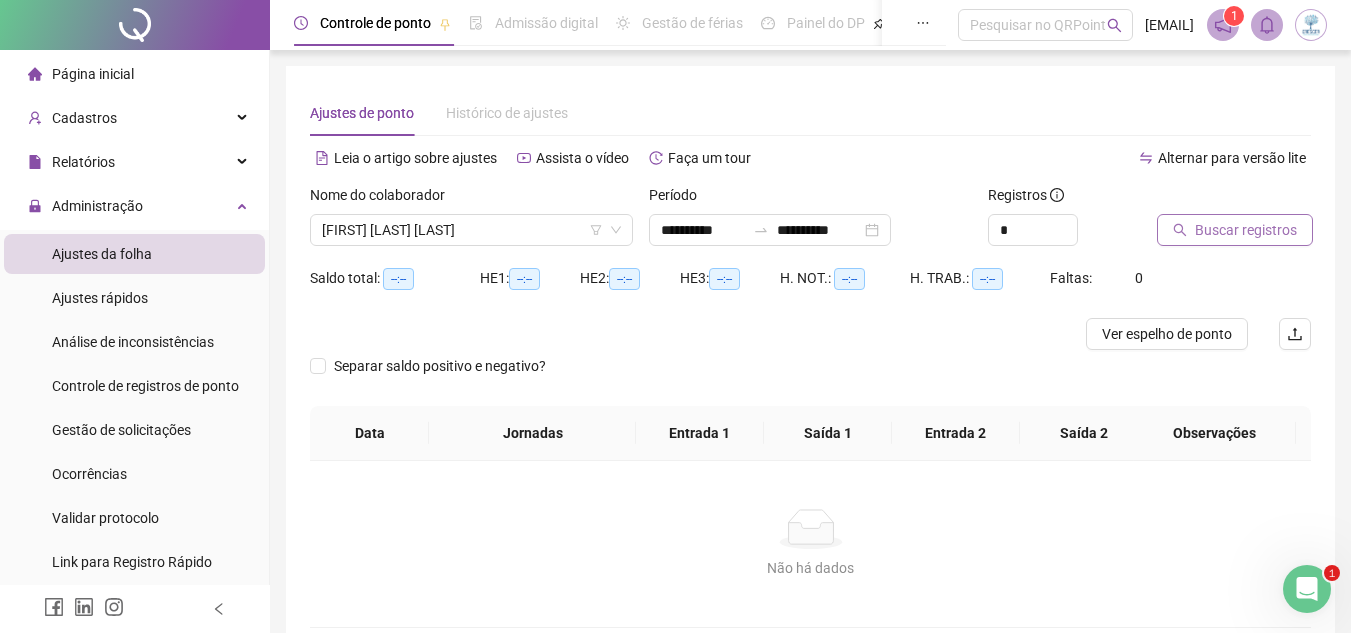 click on "Buscar registros" at bounding box center [1246, 230] 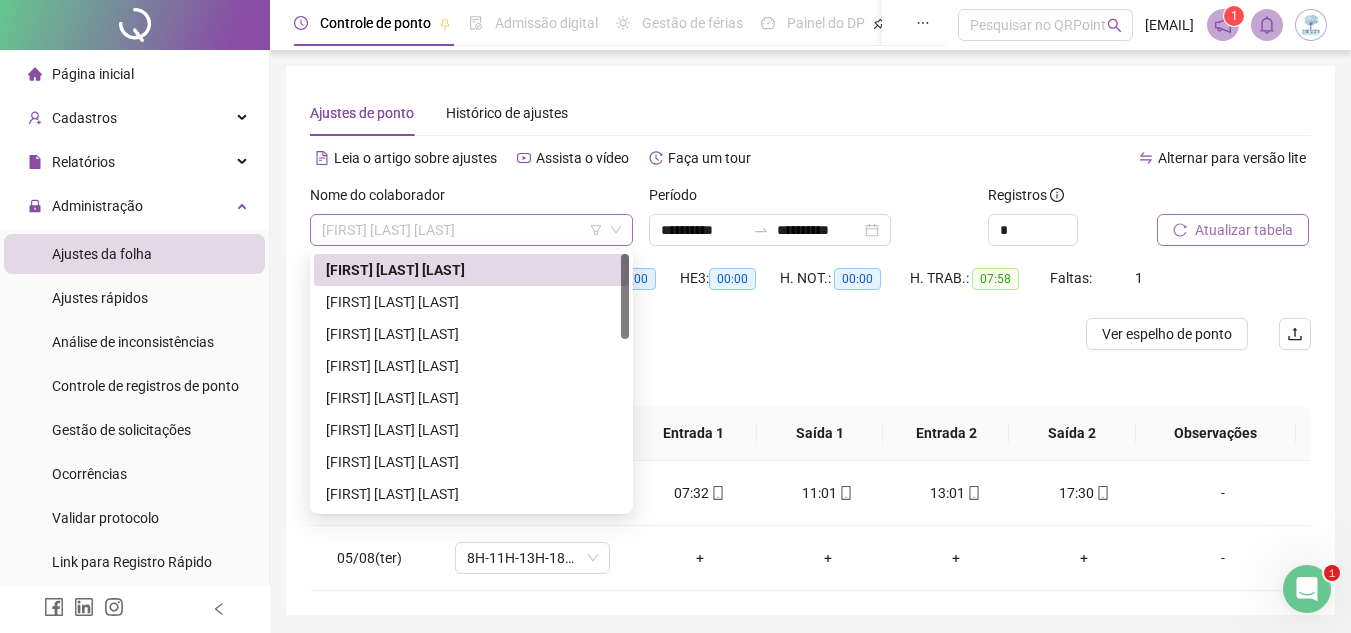 click on "[FIRST] [LAST] [LAST]" at bounding box center (471, 230) 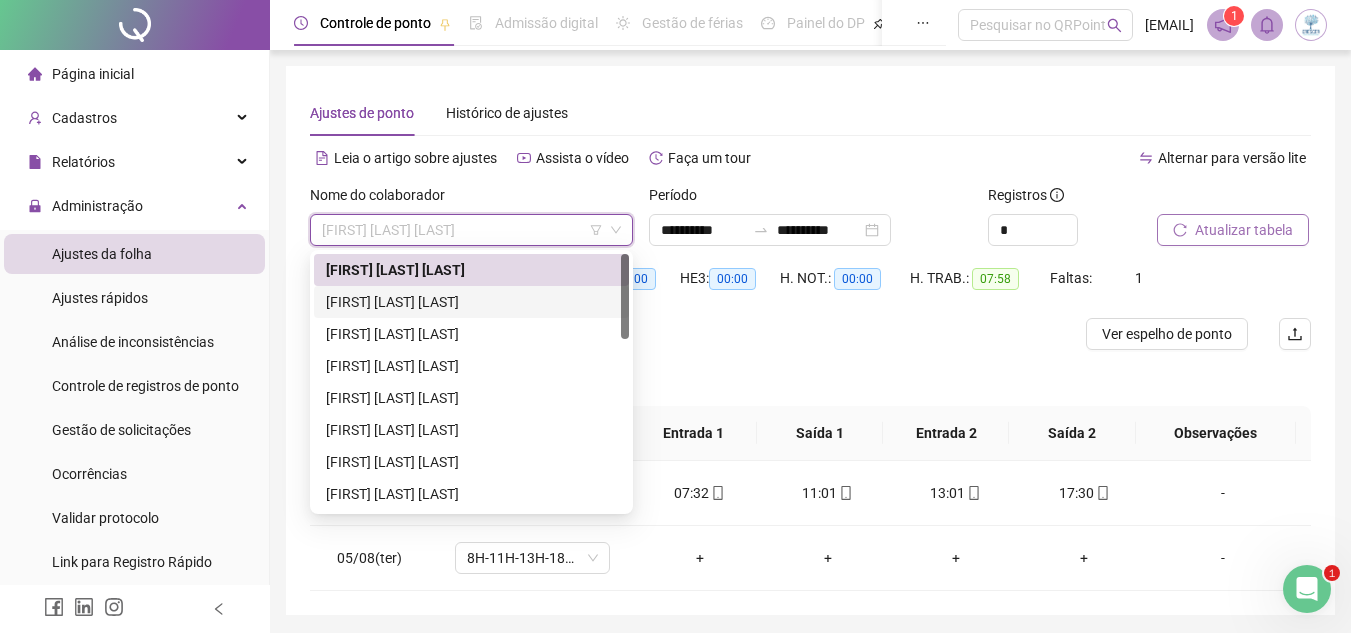 click on "[FIRST] [LAST] [LAST]" at bounding box center (471, 302) 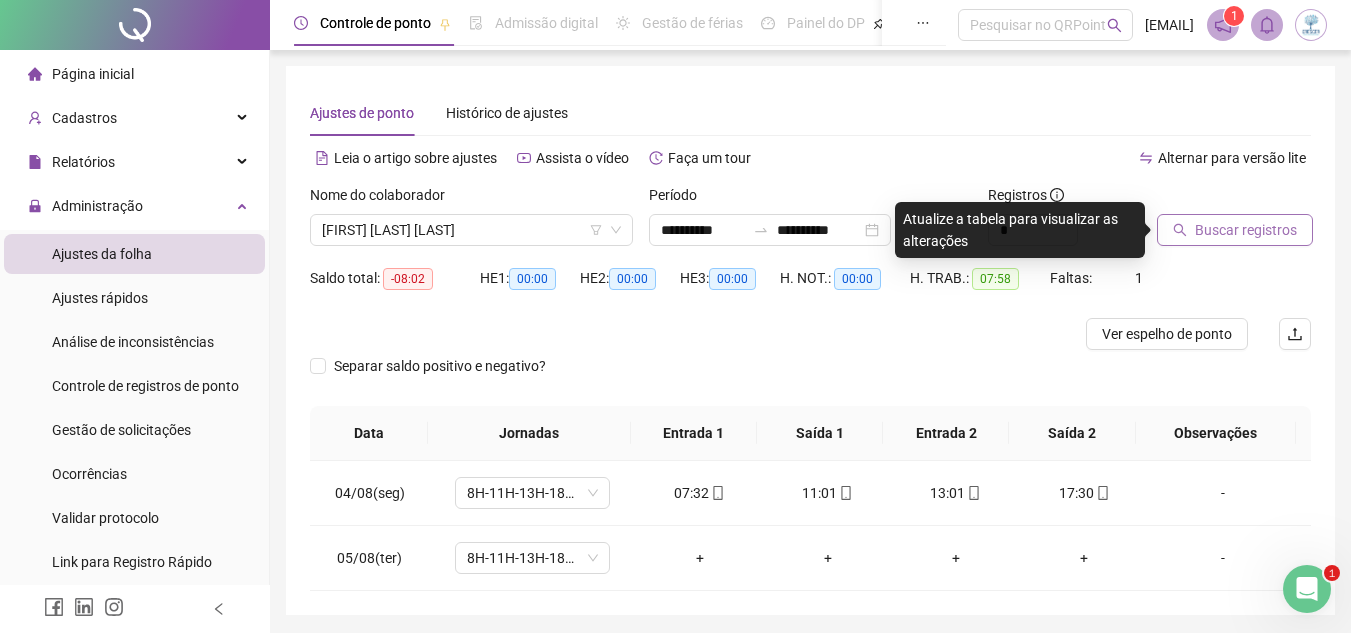 click on "Buscar registros" at bounding box center (1235, 230) 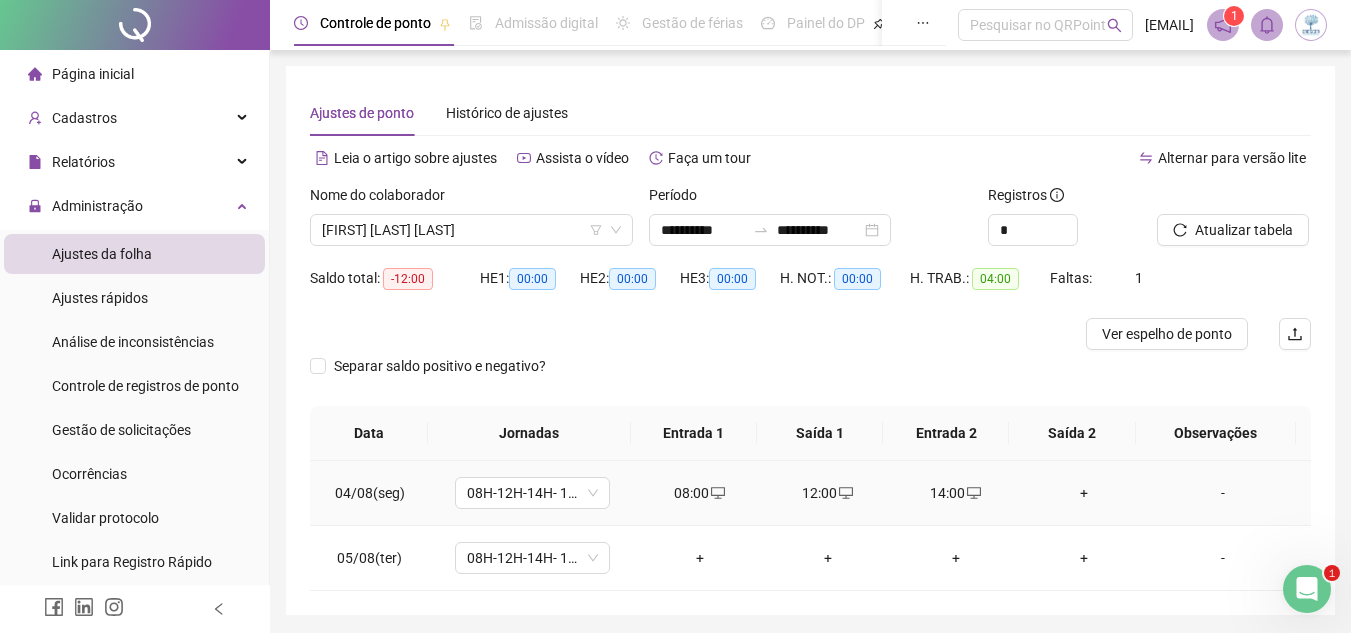 click on "+" at bounding box center (1084, 493) 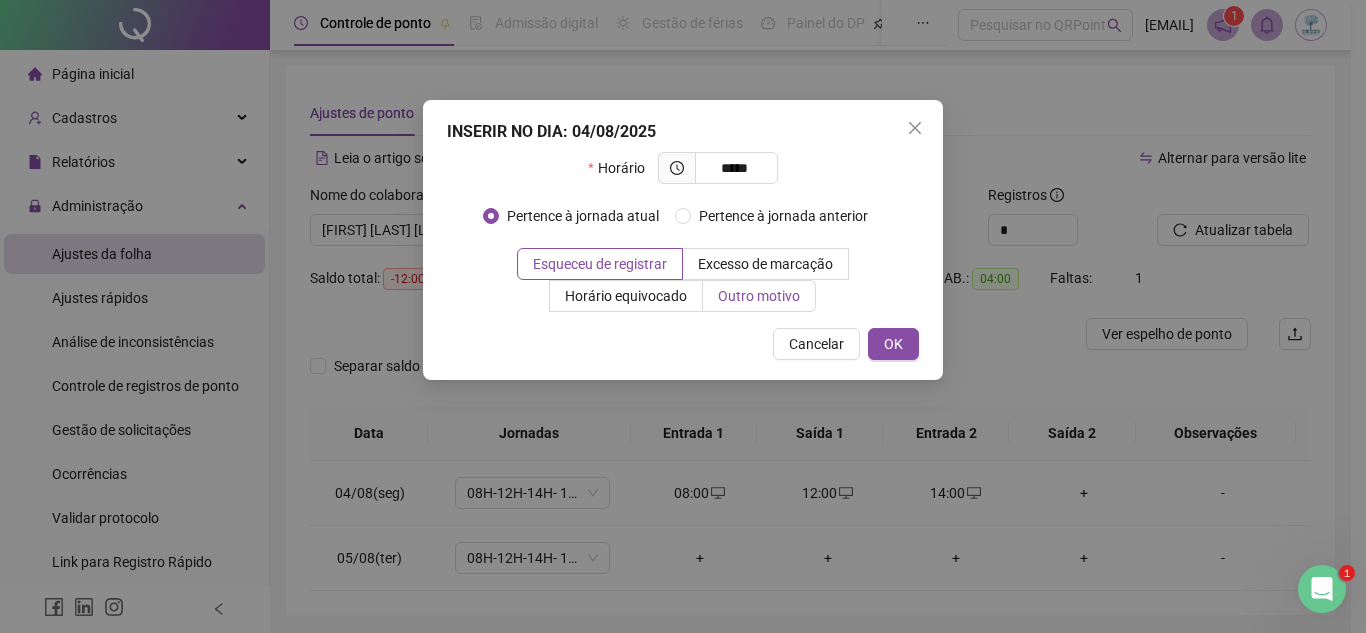 type on "*****" 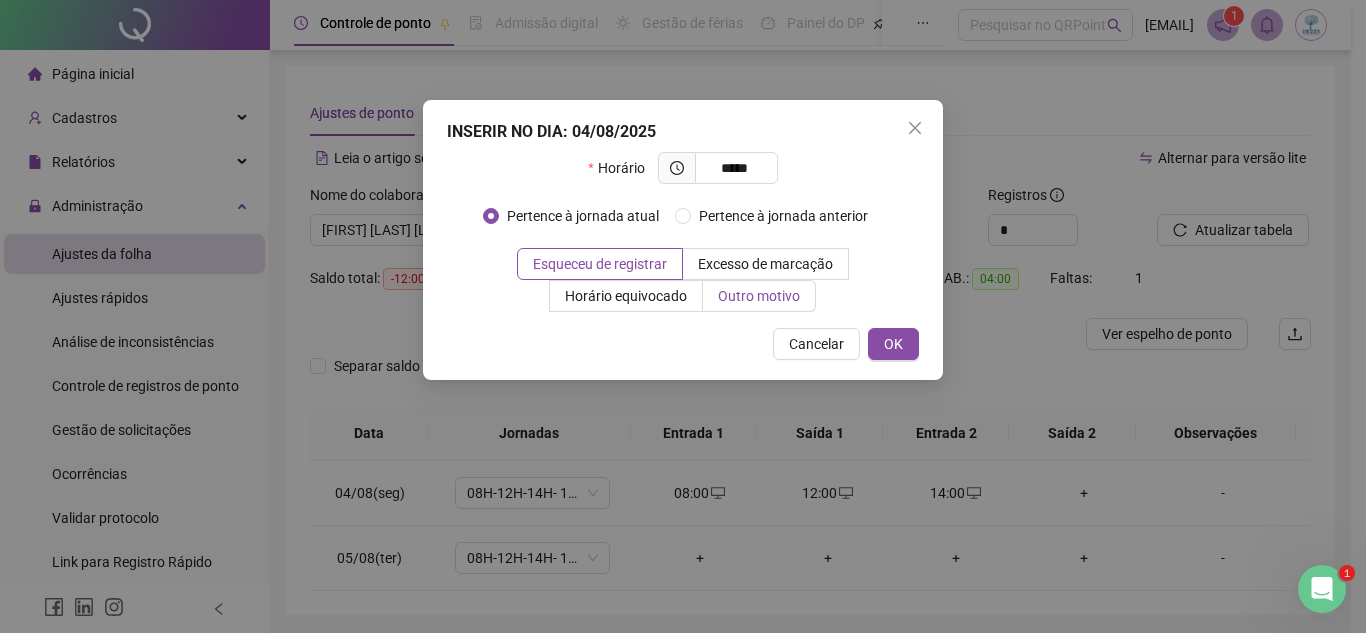 click on "Outro motivo" at bounding box center [759, 296] 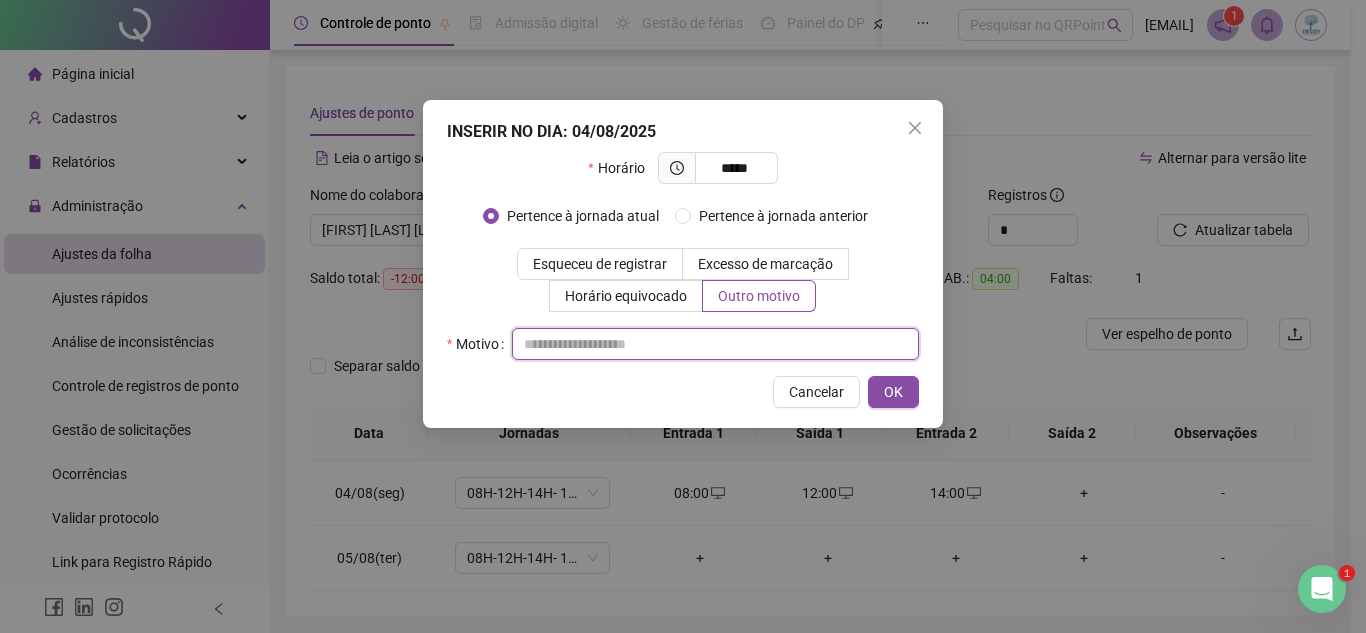 click at bounding box center (715, 344) 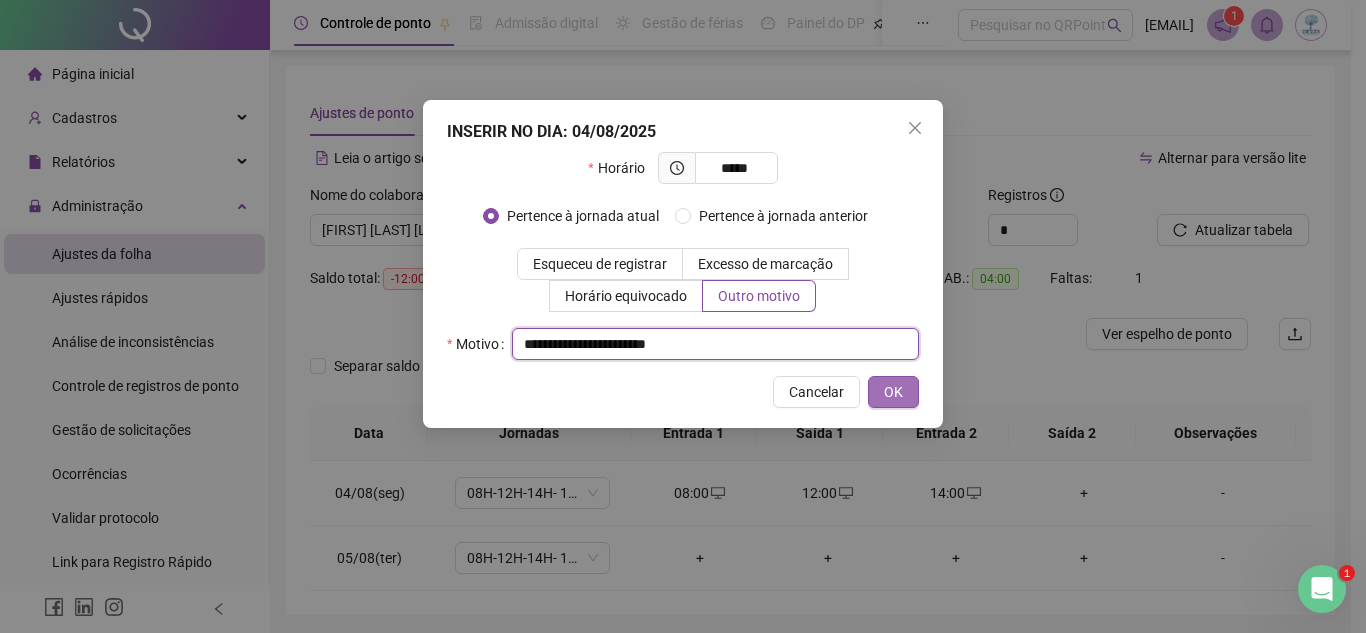 type on "**********" 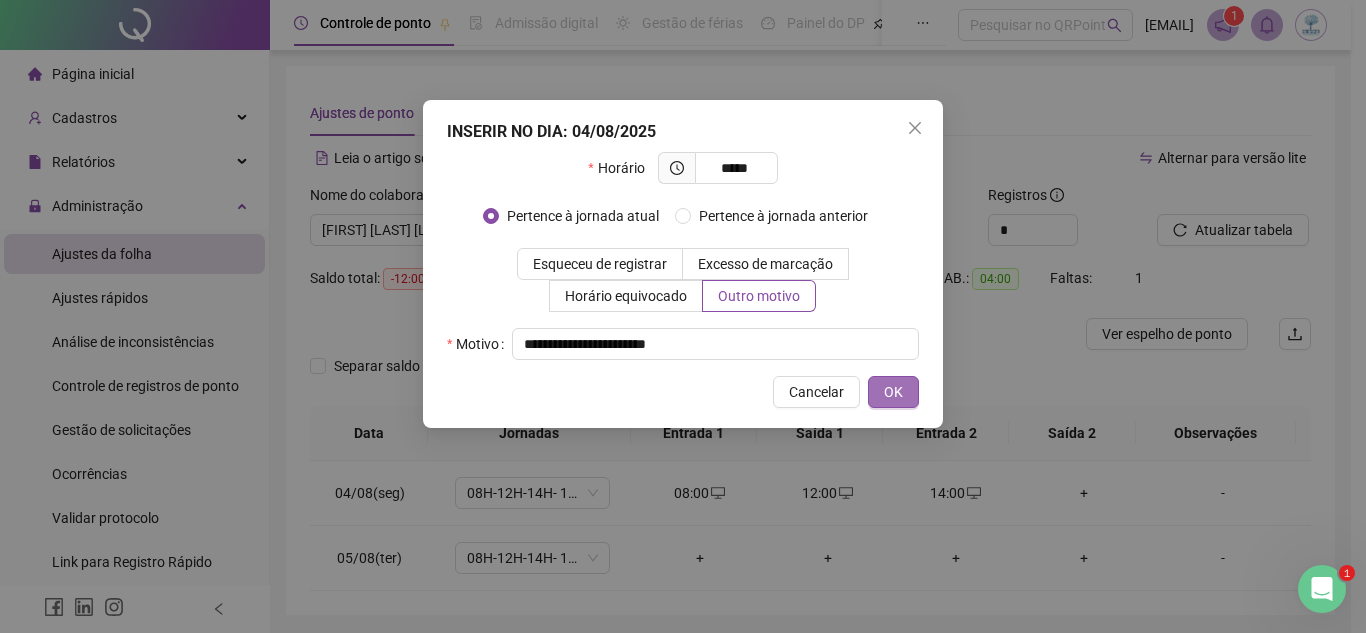 click on "OK" at bounding box center (893, 392) 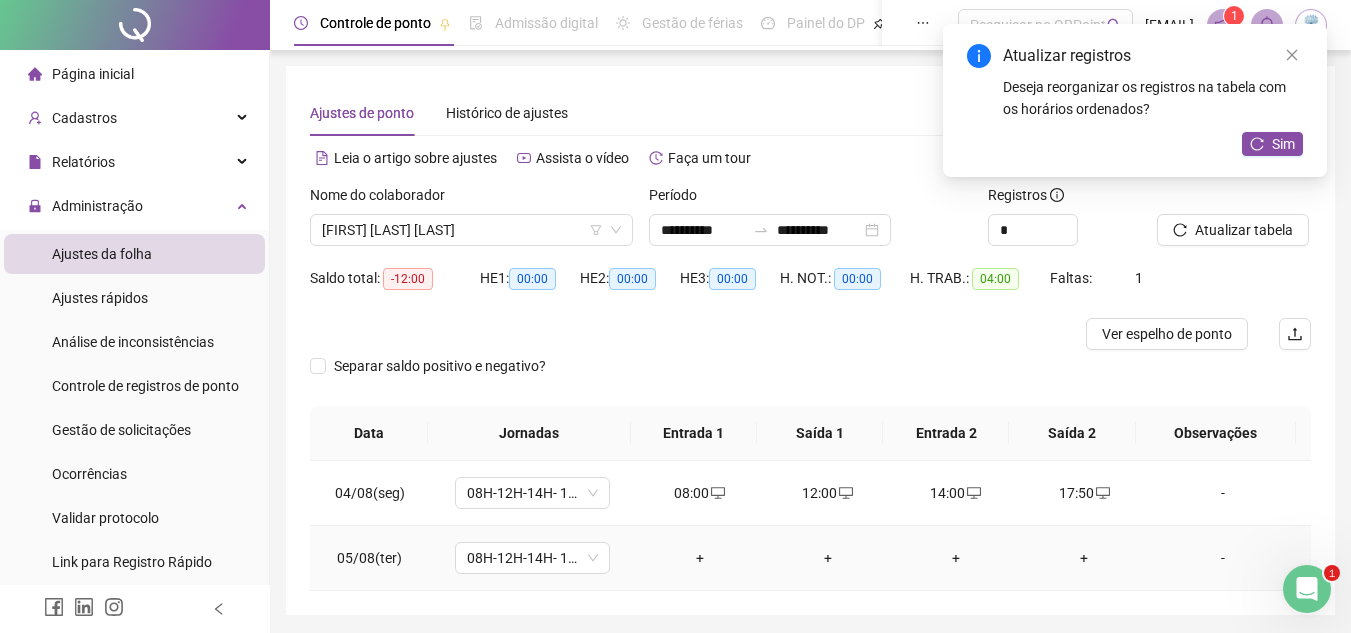click on "+" at bounding box center (700, 558) 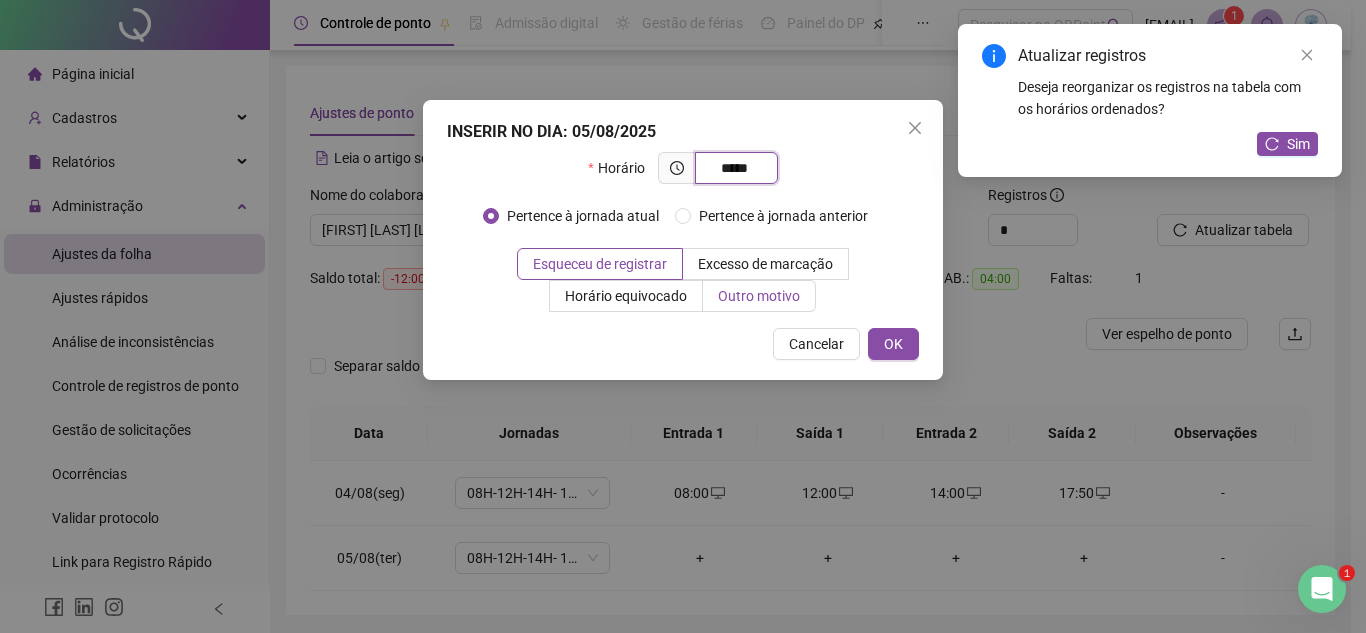 type on "*****" 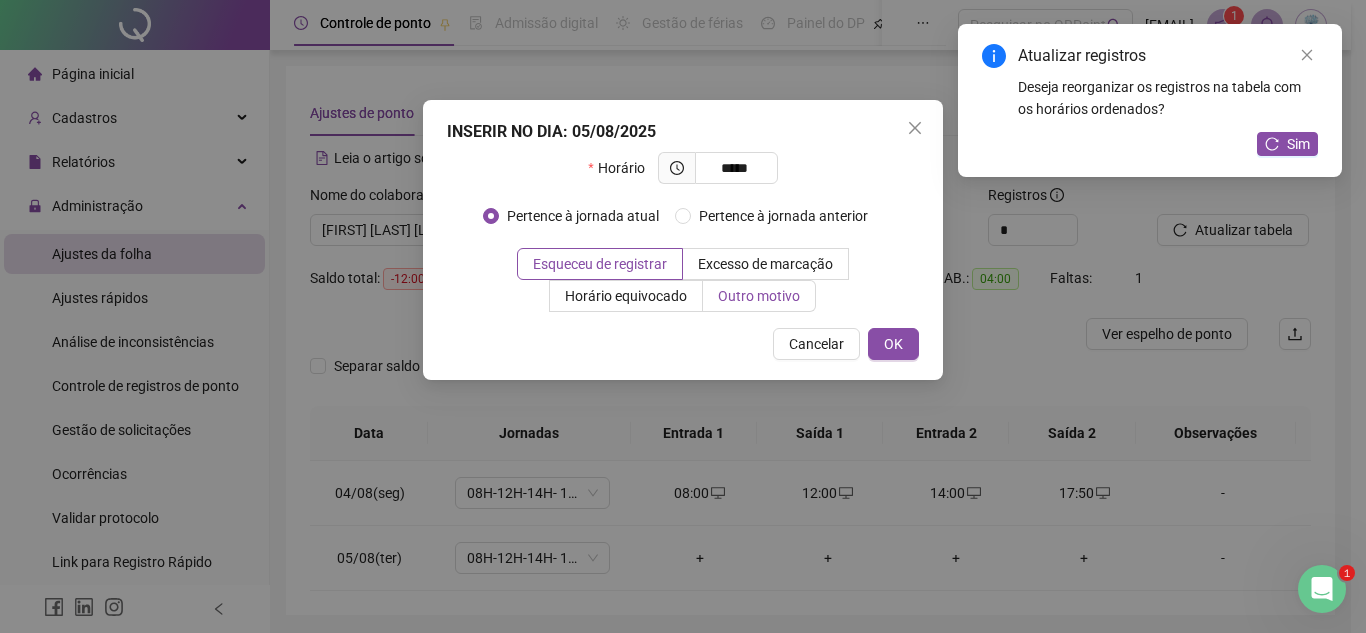 click on "Outro motivo" at bounding box center (759, 296) 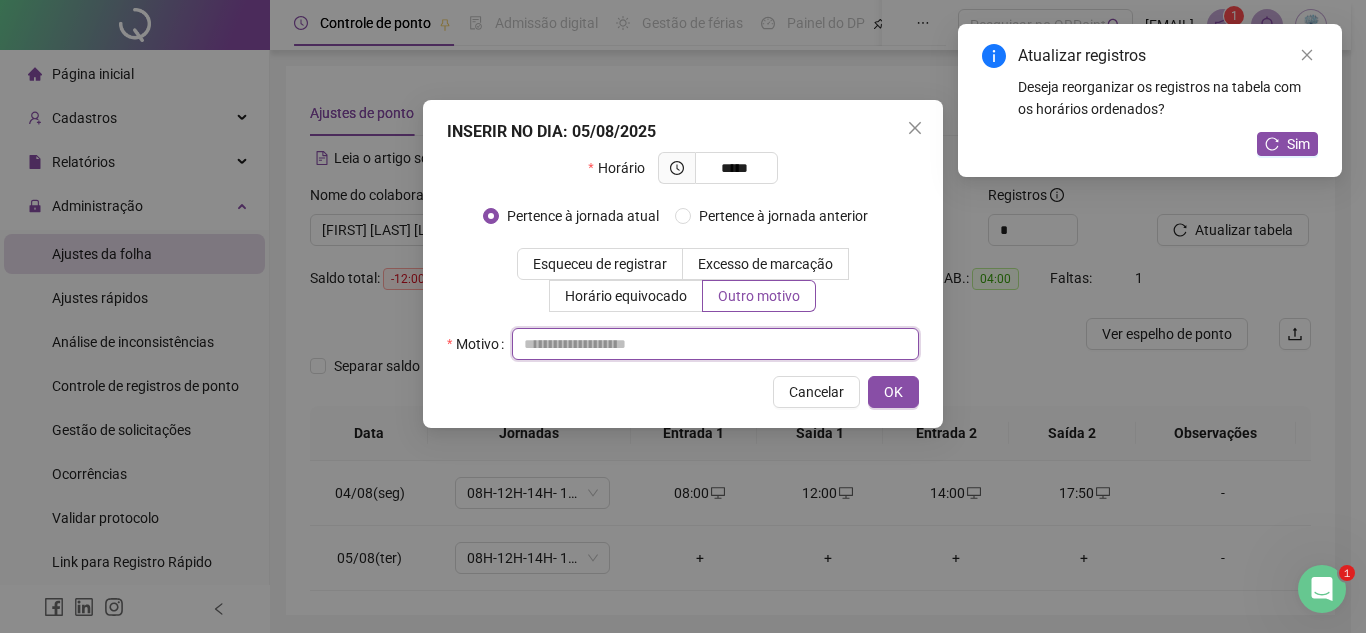 click at bounding box center [715, 344] 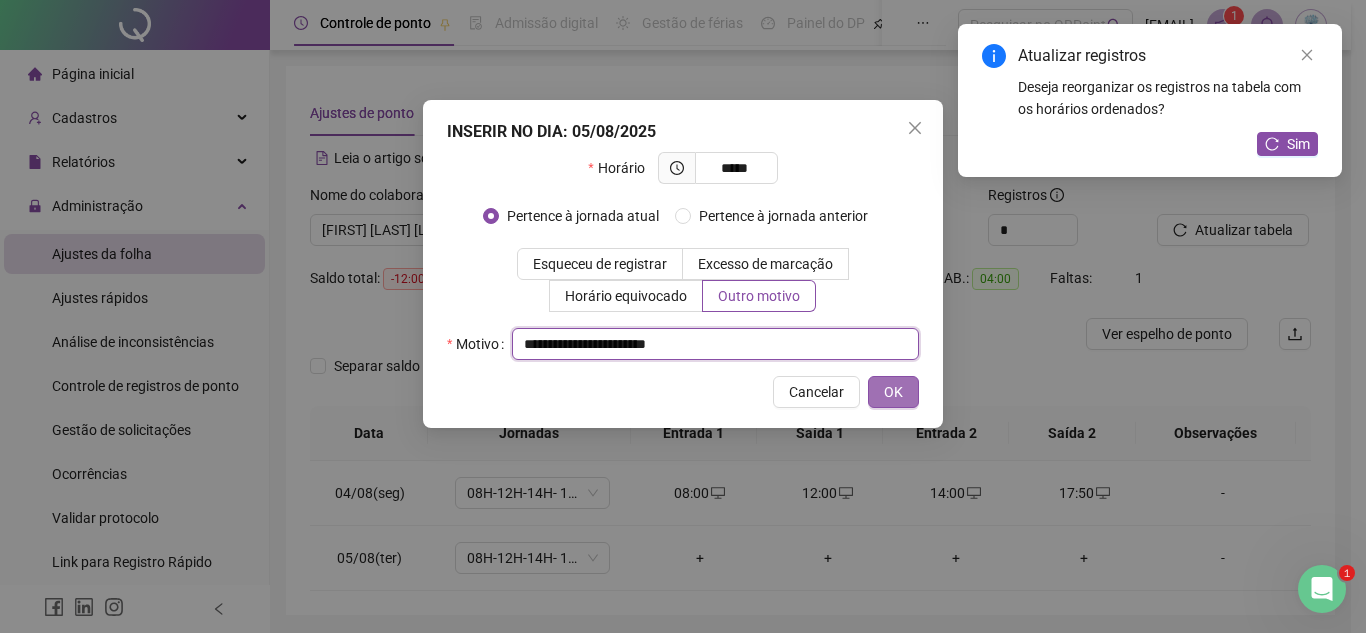 type on "**********" 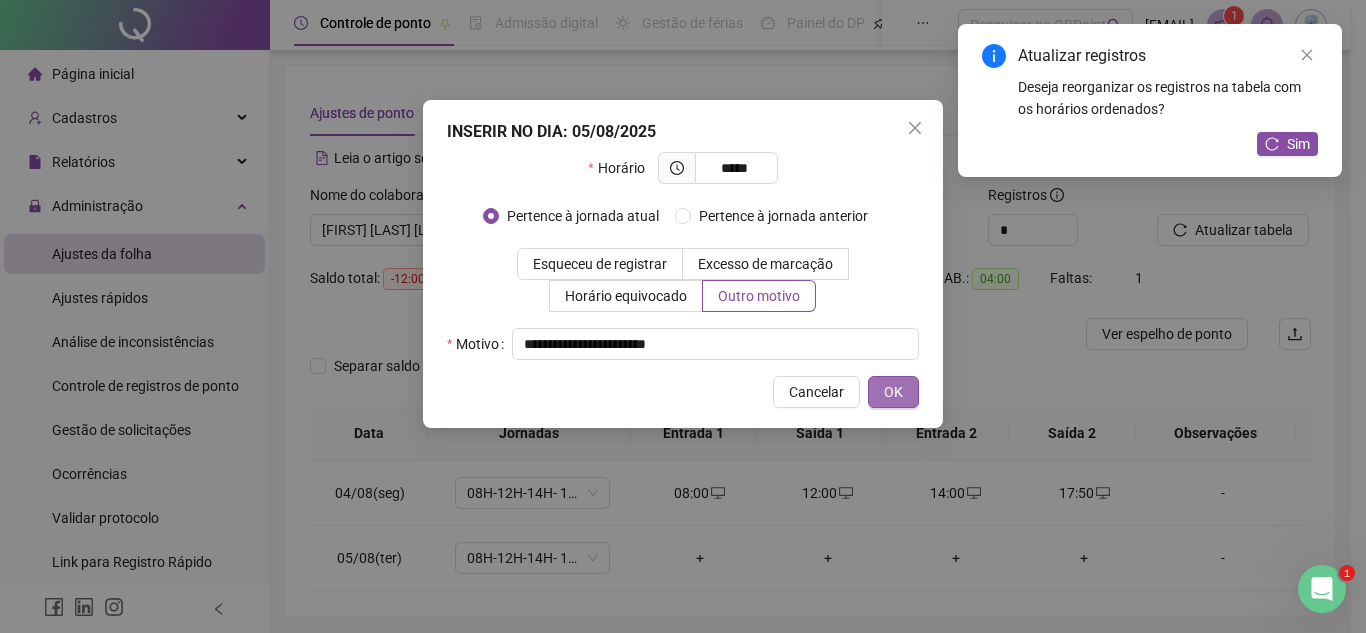 click on "OK" at bounding box center (893, 392) 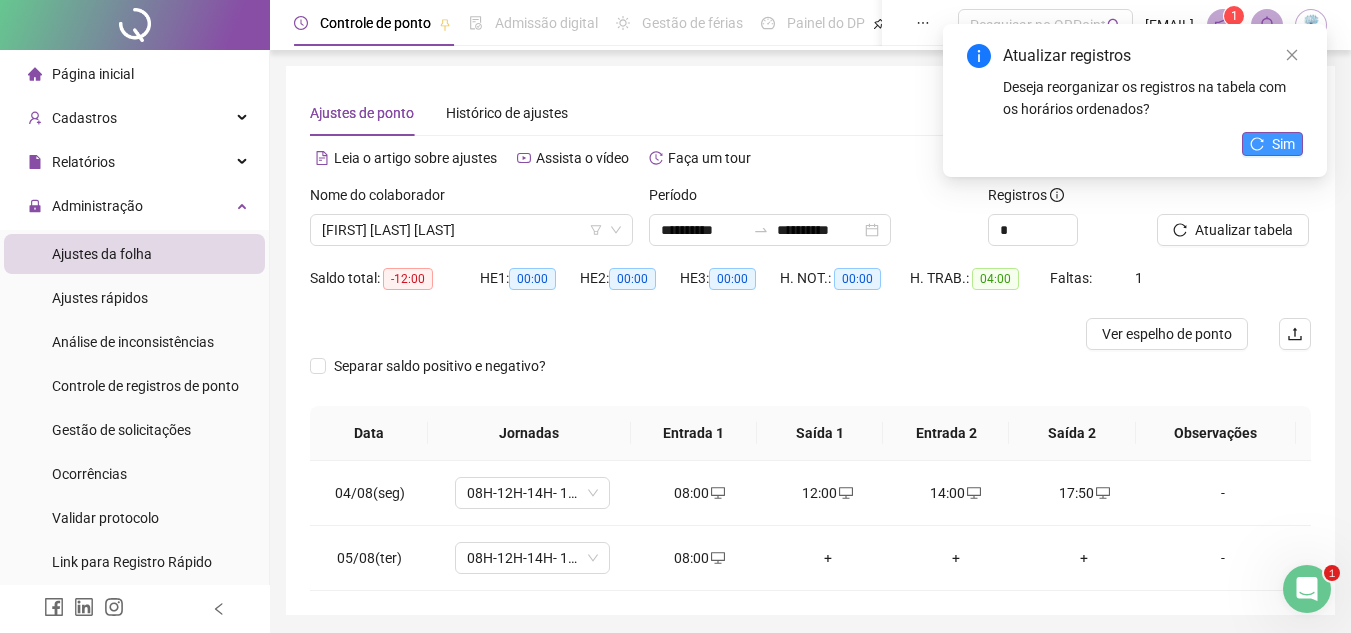 click on "Sim" at bounding box center (1283, 144) 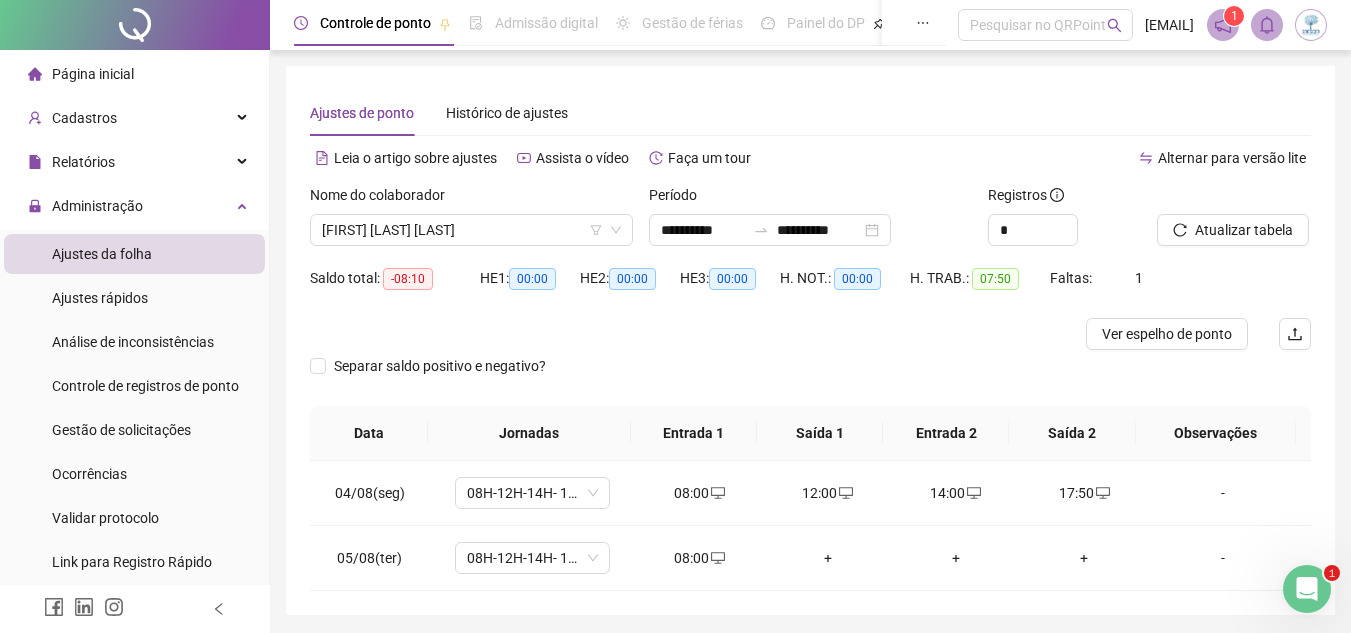 click on "Atualizar tabela" at bounding box center [1244, 230] 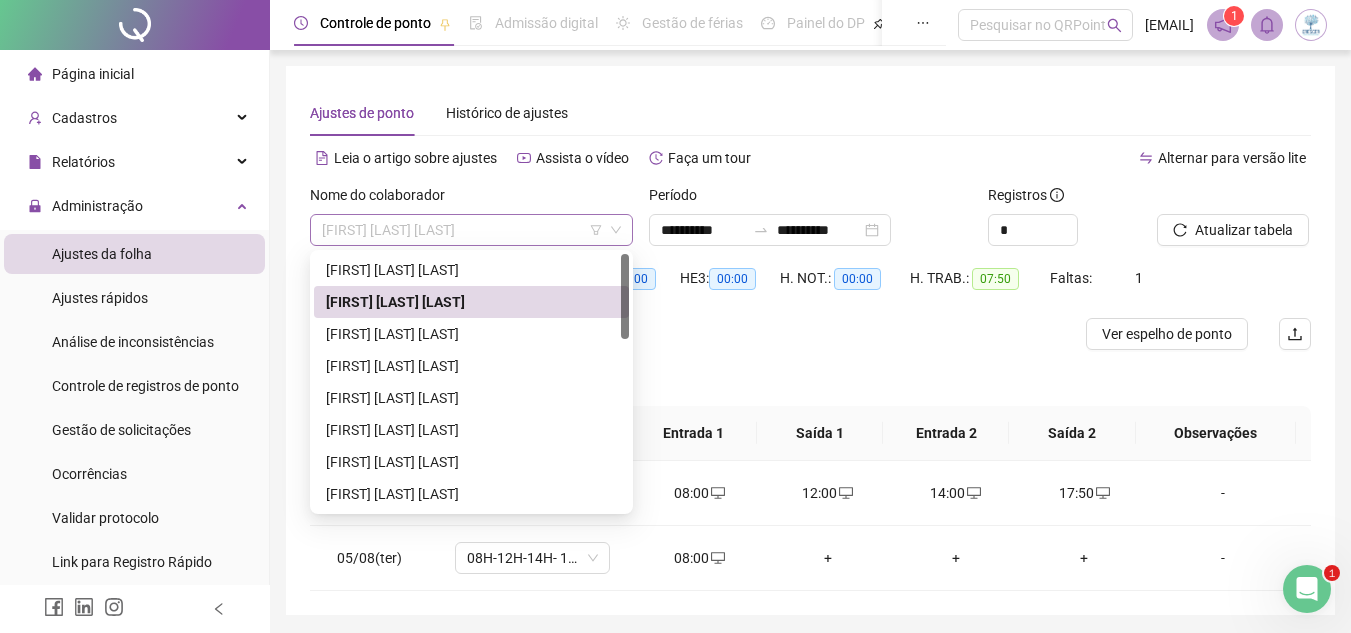 click on "[FIRST] [LAST] [LAST]" at bounding box center [471, 230] 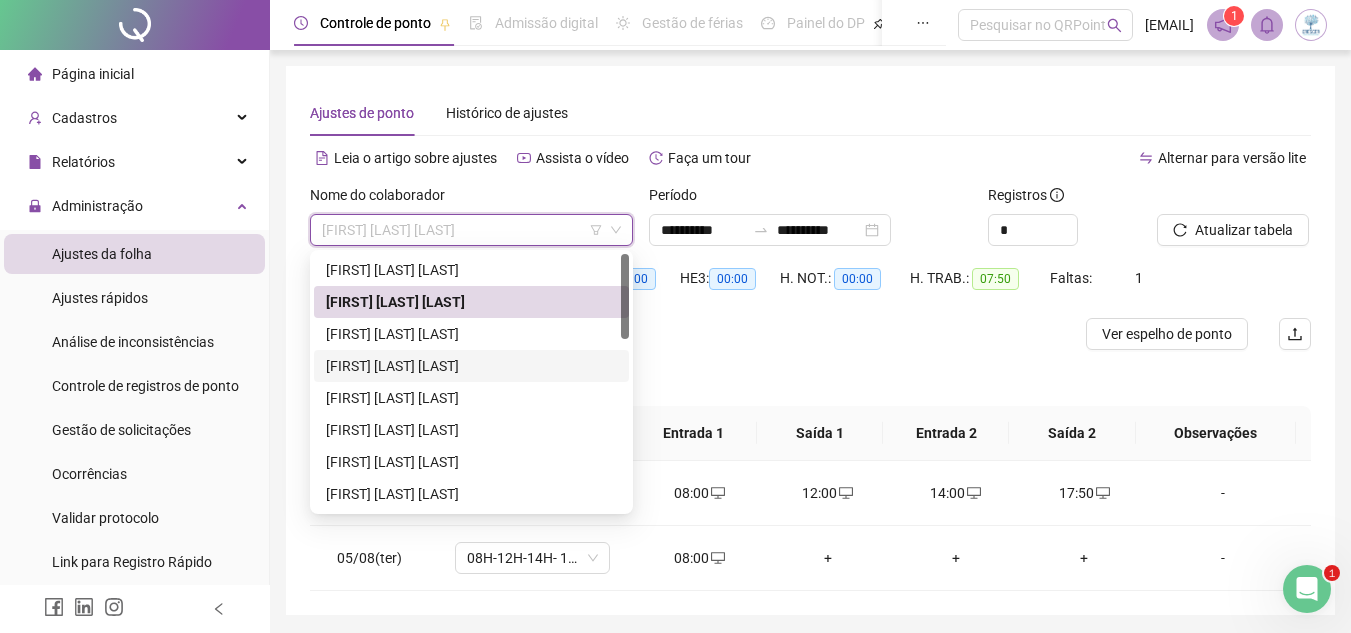 click on "[FIRST] [LAST] [LAST]" at bounding box center (471, 366) 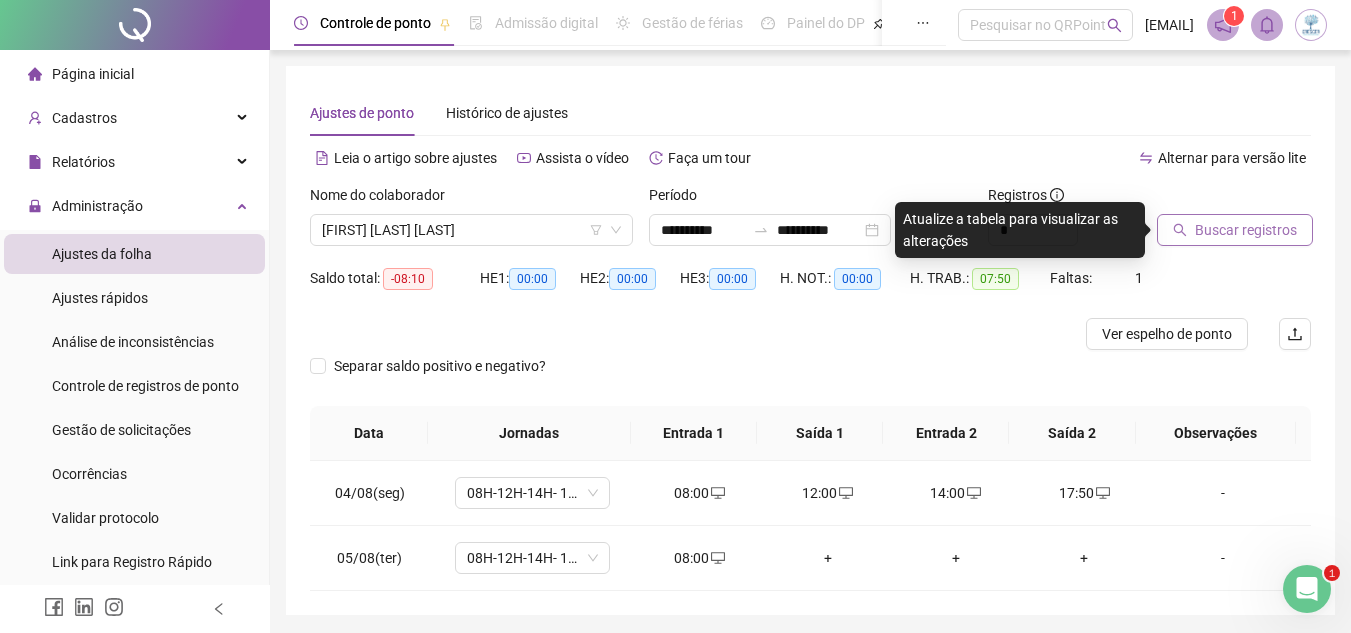 click on "Buscar registros" at bounding box center [1246, 230] 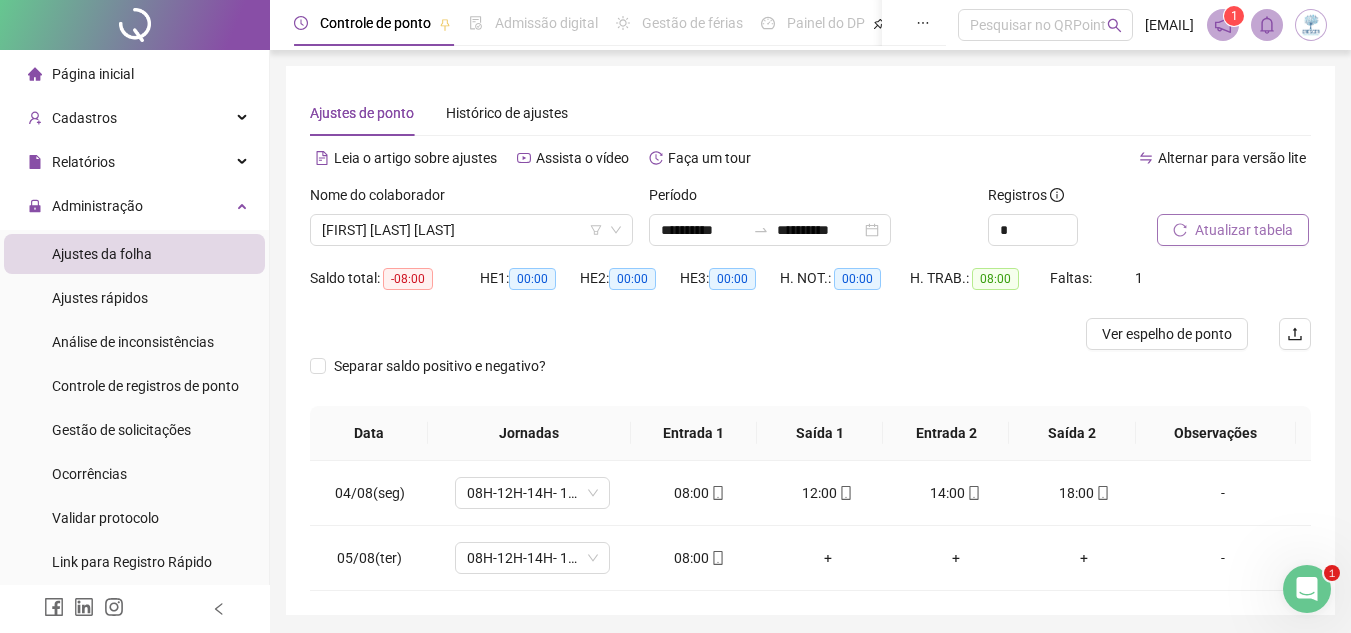 click on "Atualizar tabela" at bounding box center [1244, 230] 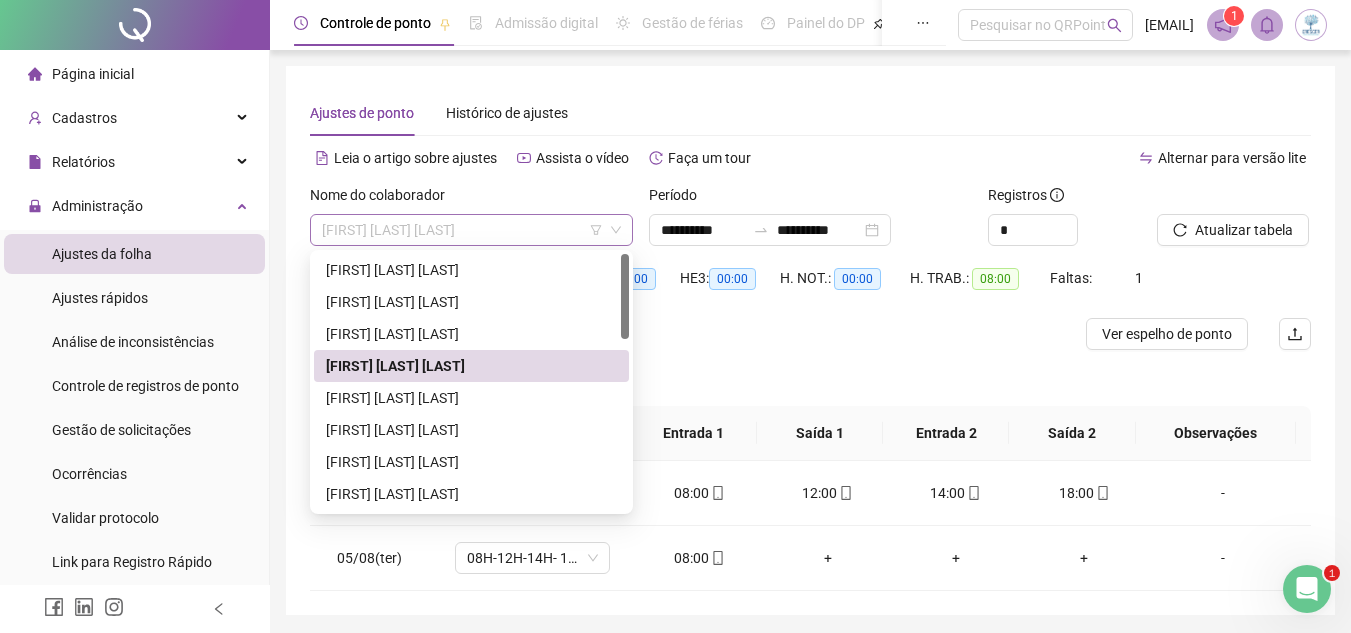 click on "[FIRST] [LAST] [LAST]" at bounding box center (471, 230) 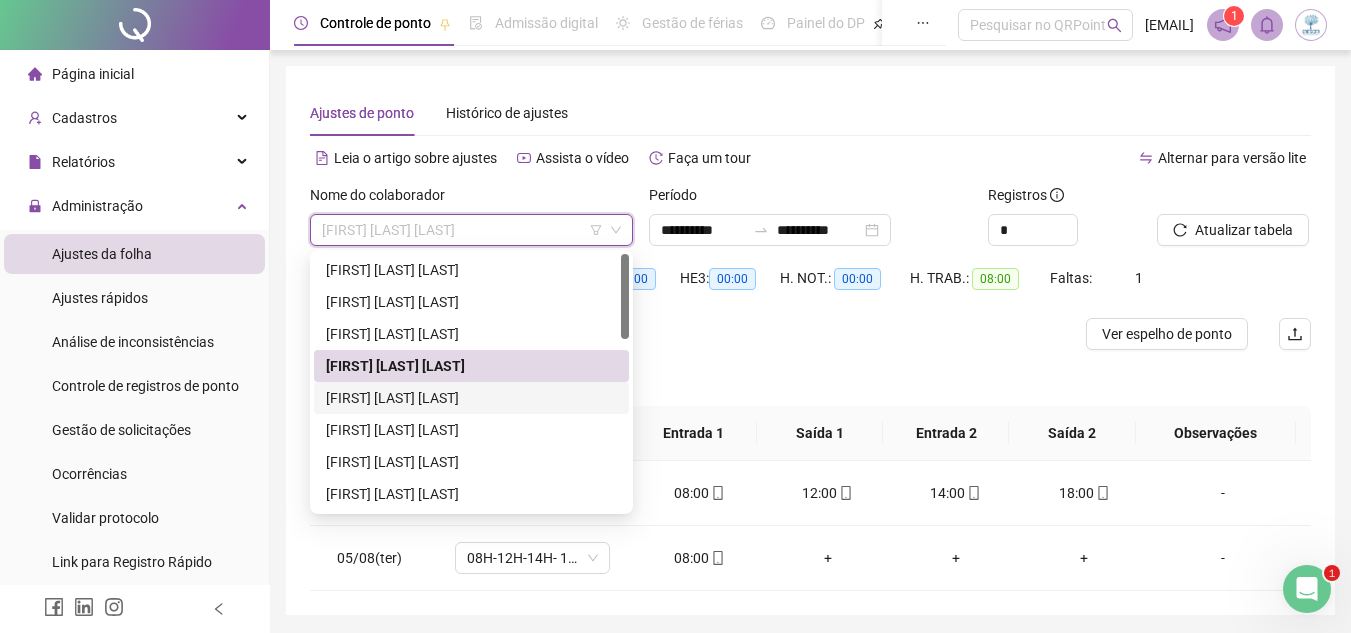 click on "[FIRST] [LAST] [LAST]" at bounding box center (471, 398) 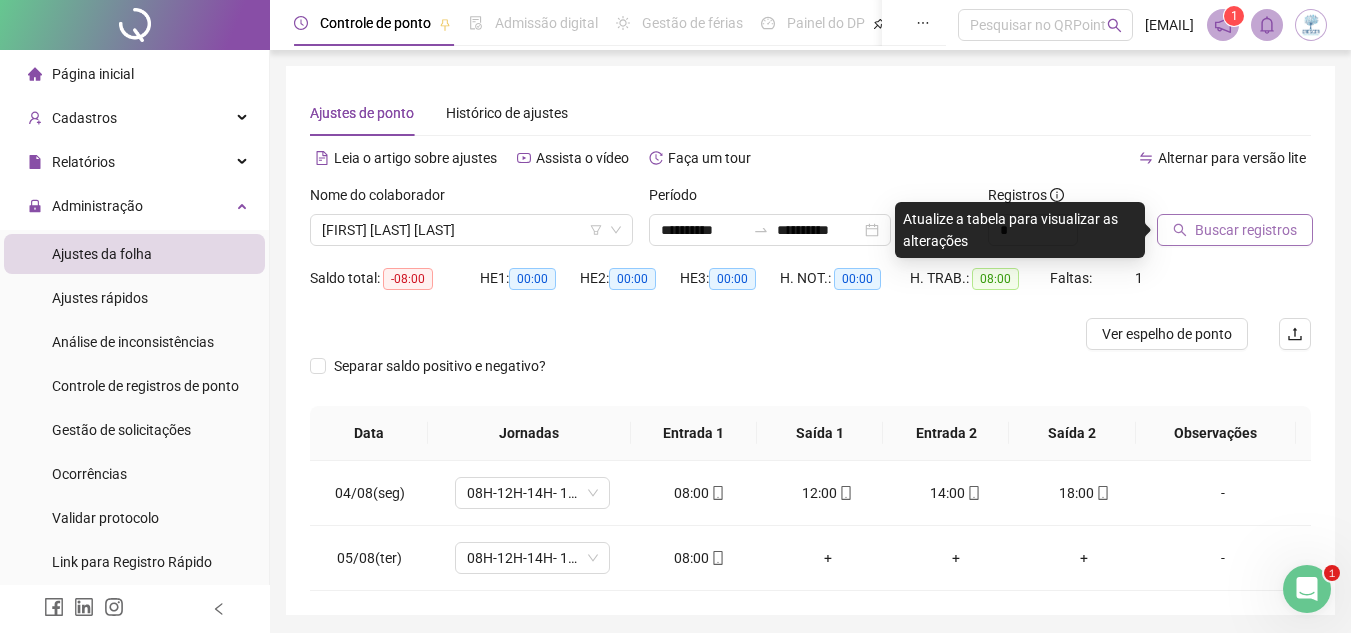 click on "Buscar registros" at bounding box center (1246, 230) 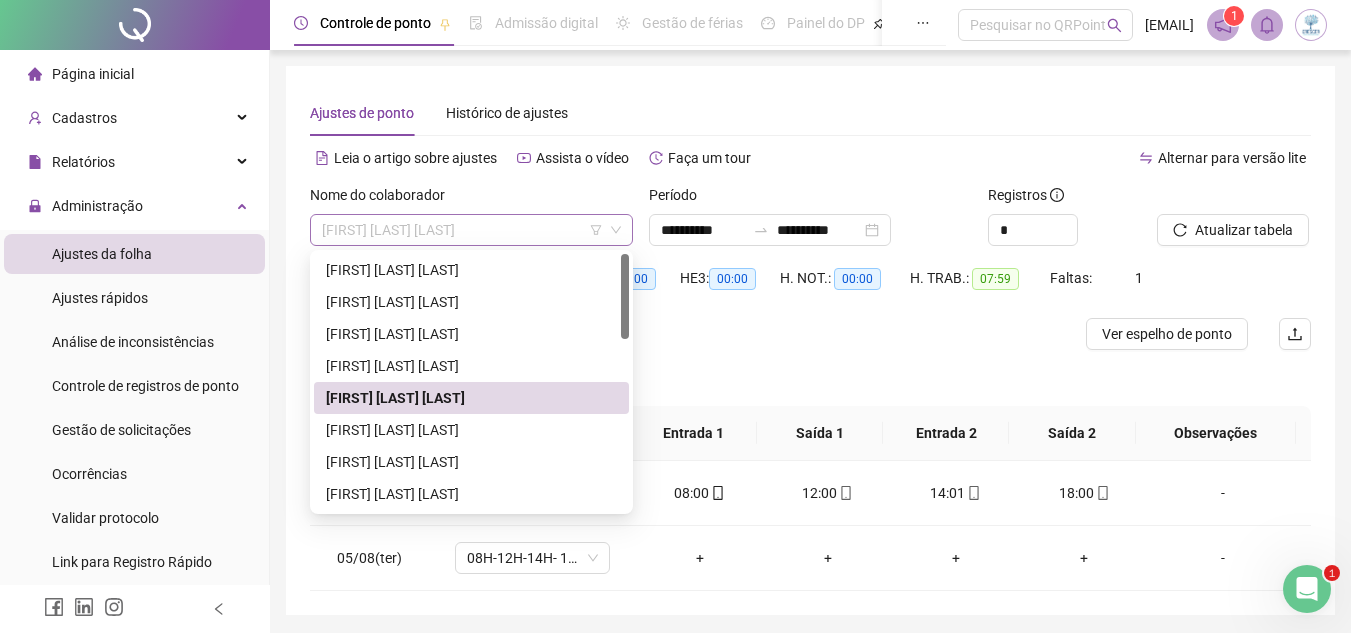click on "[FIRST] [LAST] [LAST]" at bounding box center [471, 230] 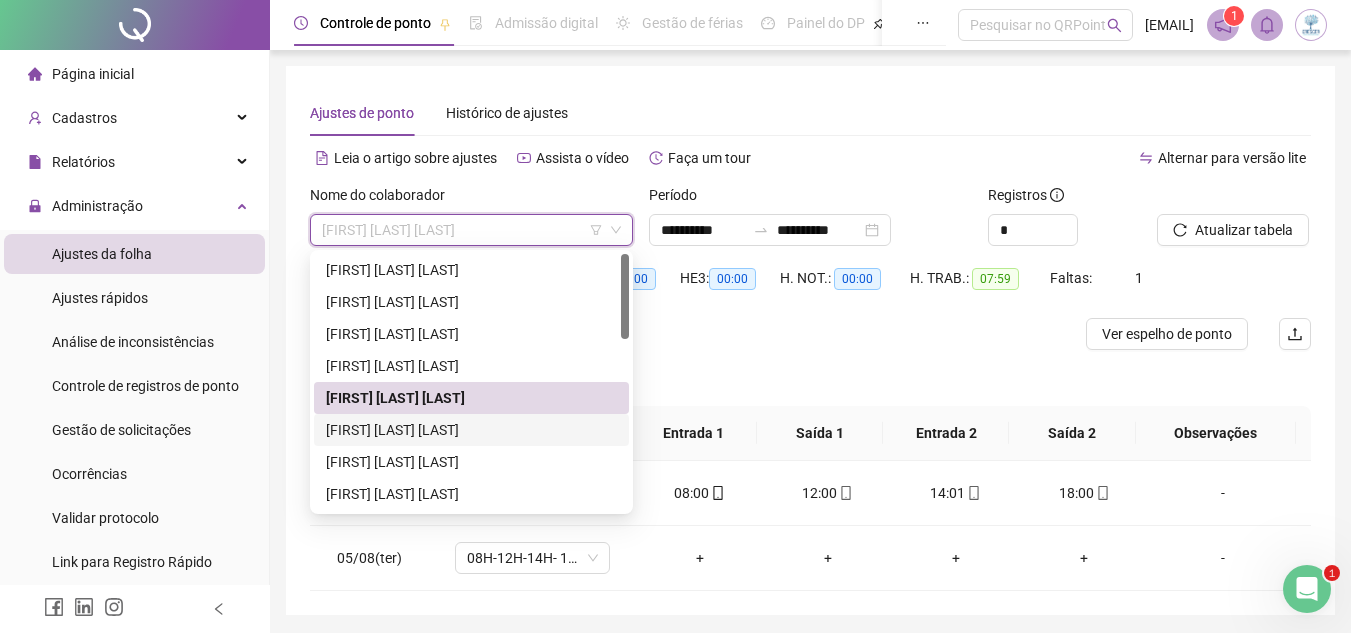 click on "[FIRST] [LAST] [LAST]" at bounding box center [471, 430] 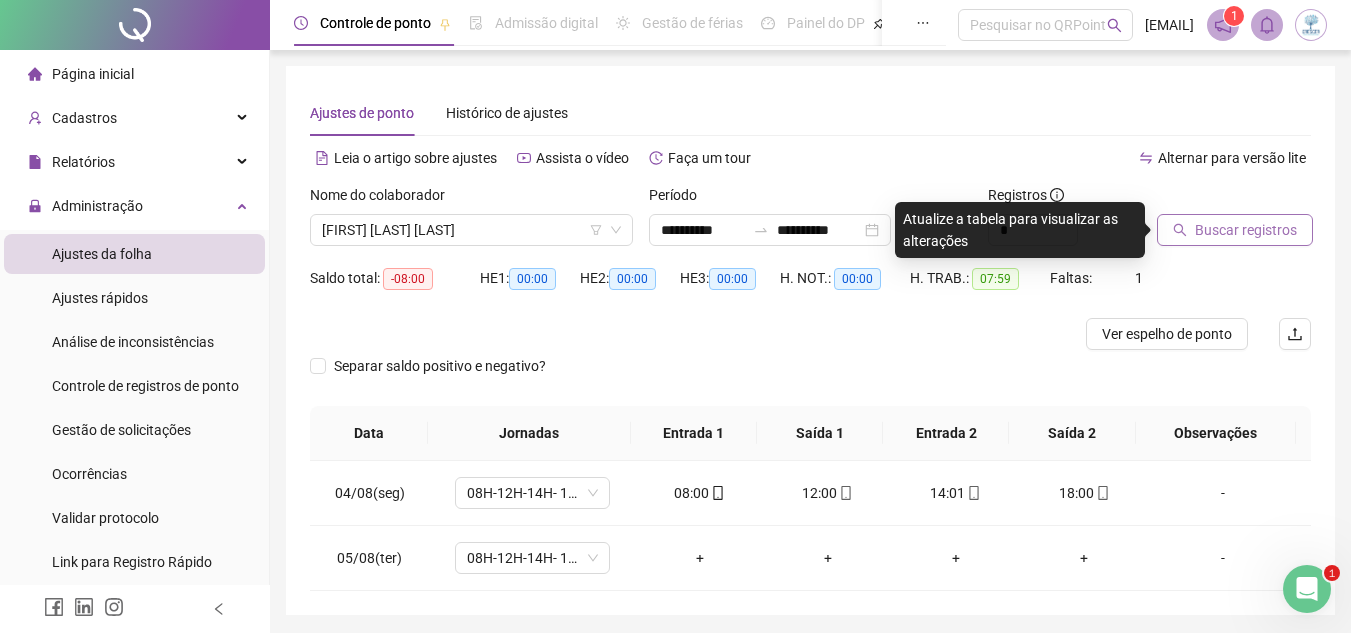 click on "Buscar registros" at bounding box center [1246, 230] 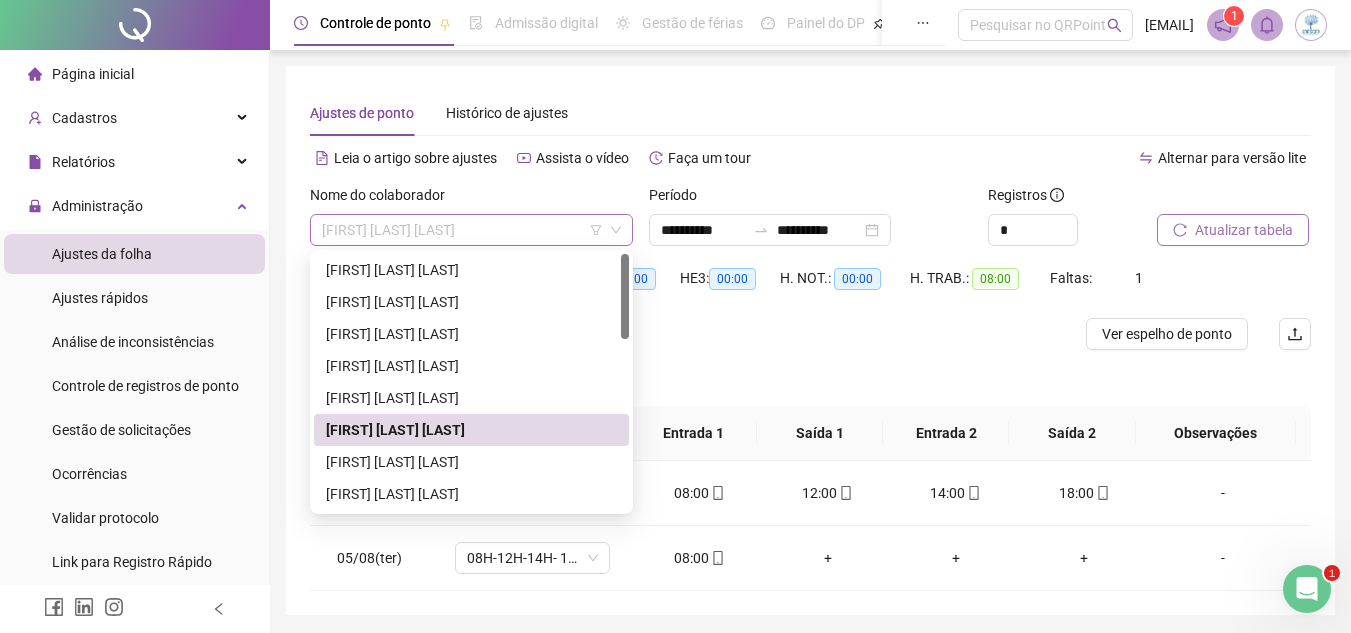 click on "[FIRST] [LAST] [LAST]" at bounding box center (471, 230) 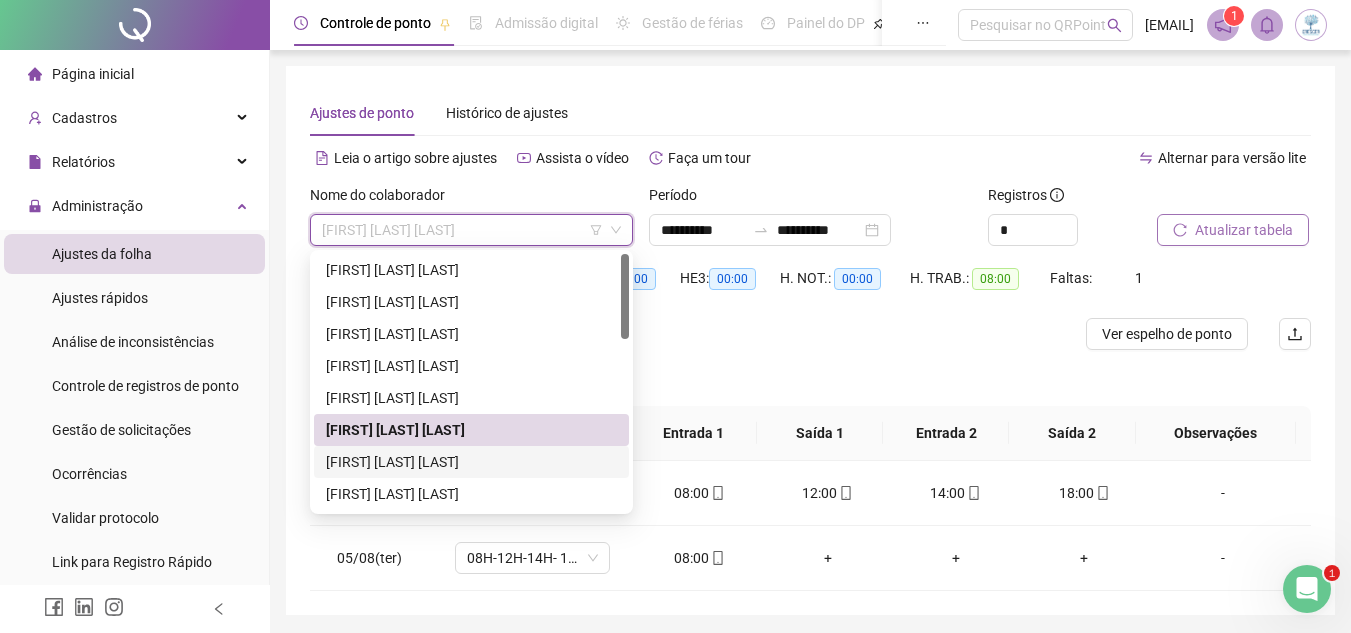 click on "[FIRST] [LAST] [LAST]" at bounding box center [471, 462] 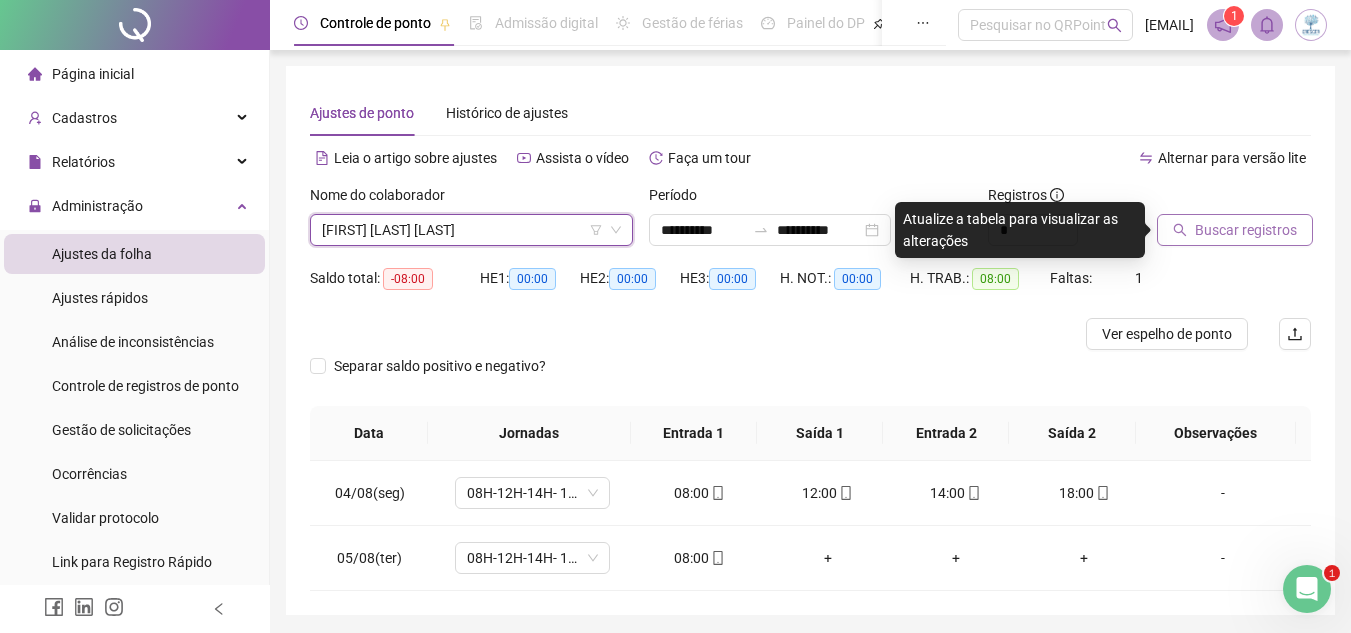click on "Buscar registros" at bounding box center [1246, 230] 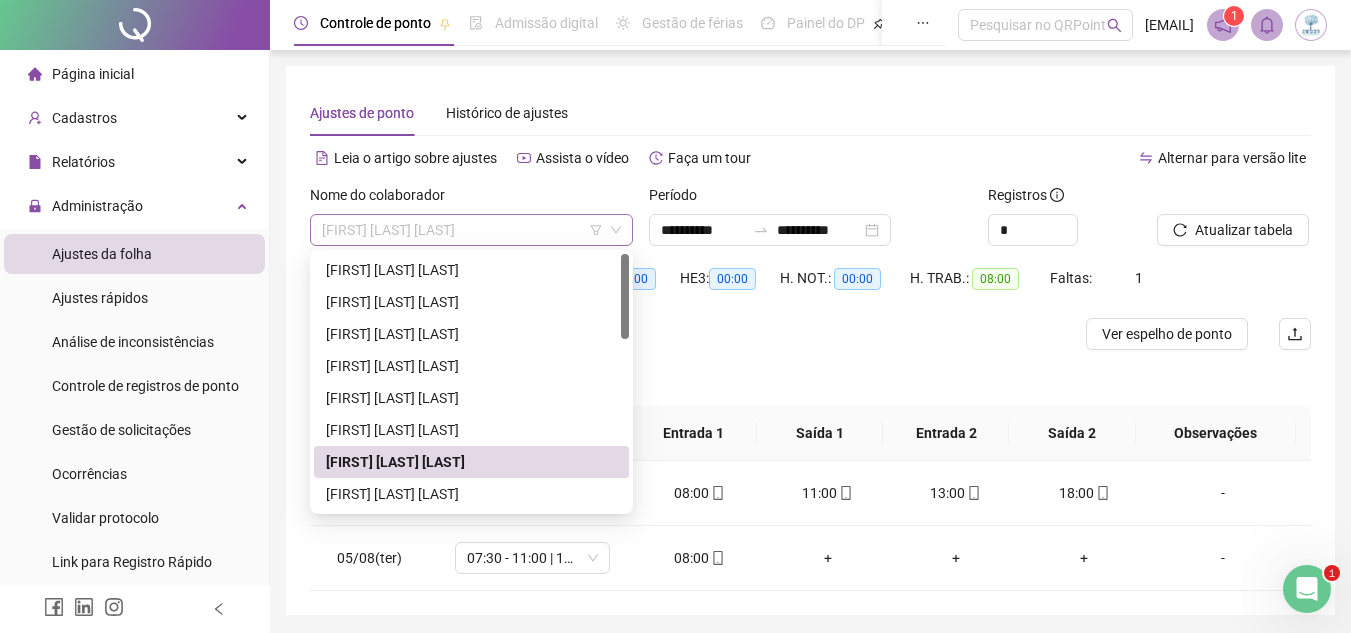 click on "[FIRST] [LAST] [LAST]" at bounding box center (471, 230) 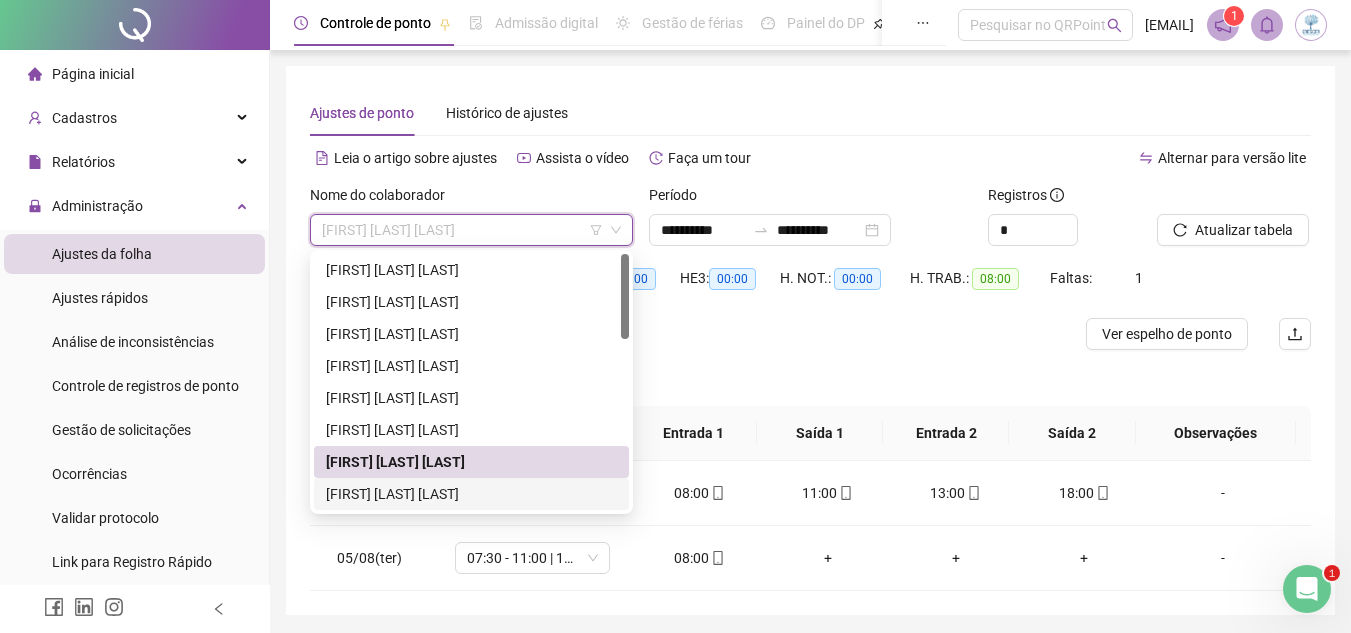 click on "[FIRST] [LAST] [LAST]" at bounding box center [471, 494] 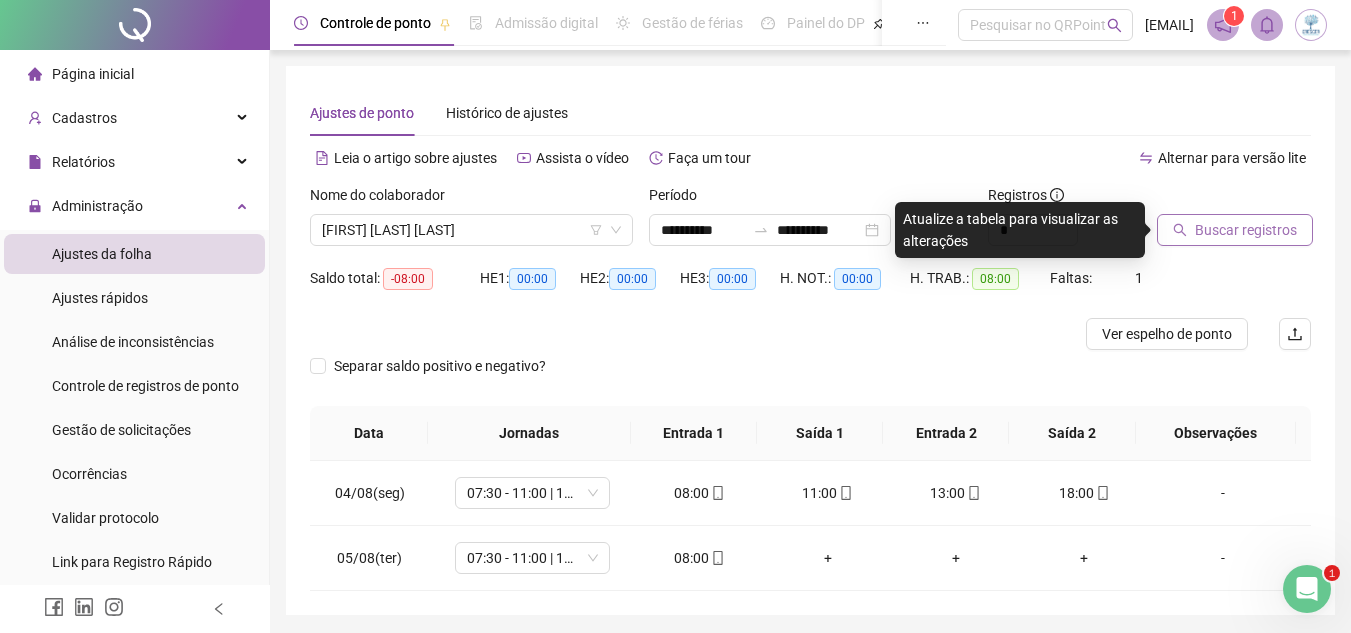 click on "Buscar registros" at bounding box center [1235, 230] 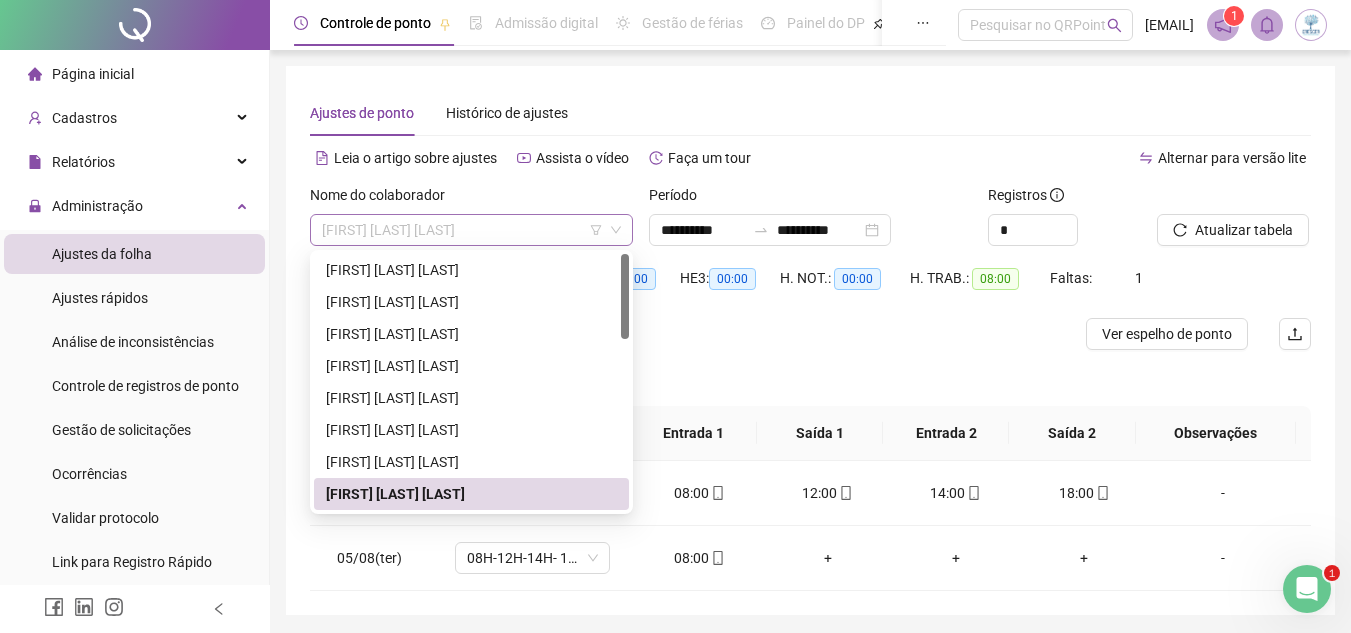 click on "[FIRST] [LAST] [LAST]" at bounding box center [471, 230] 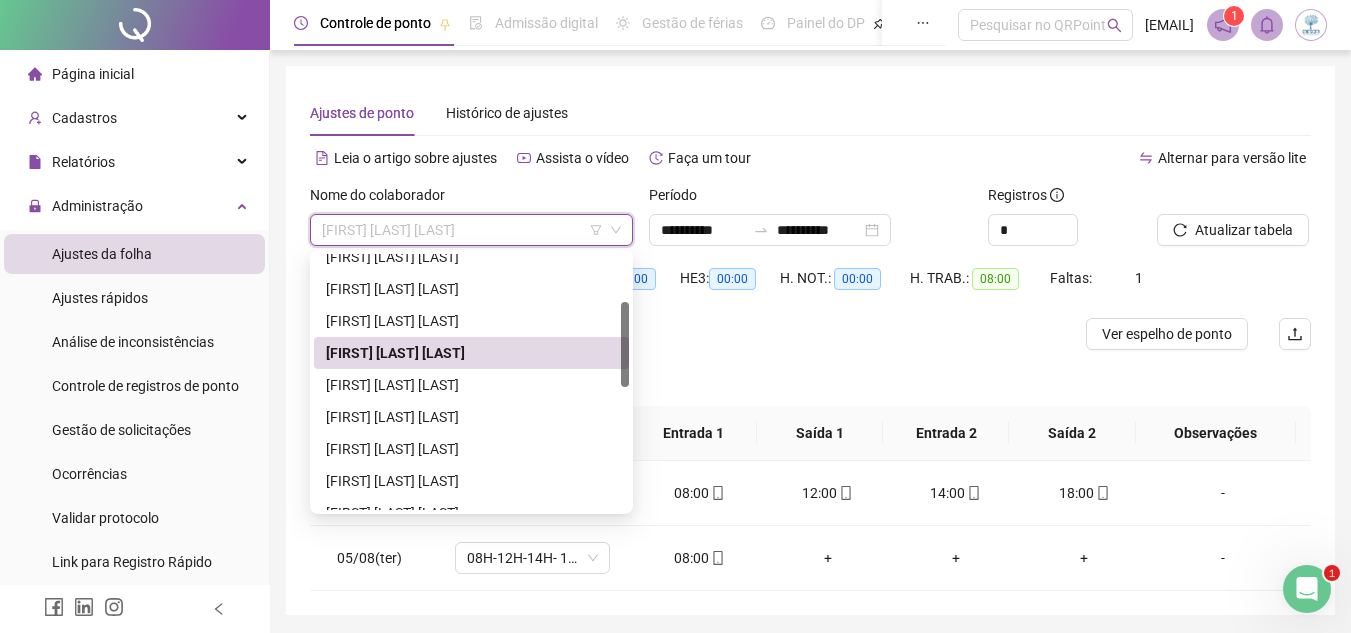 scroll, scrollTop: 144, scrollLeft: 0, axis: vertical 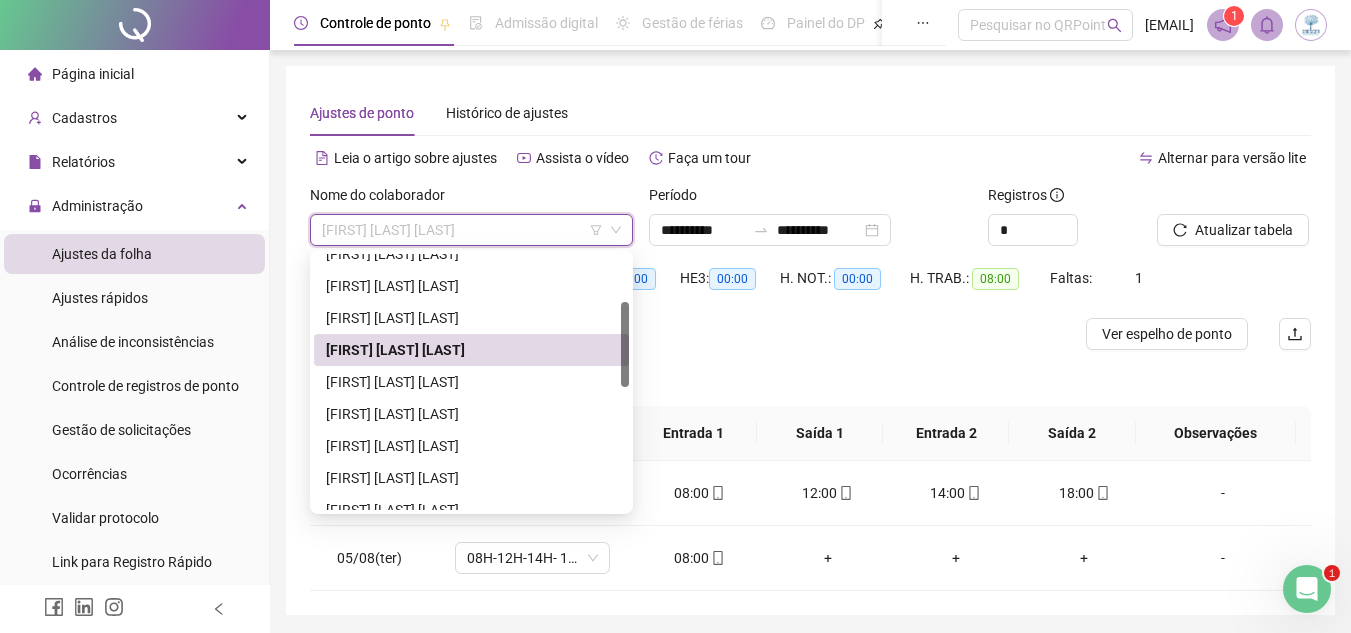 drag, startPoint x: 627, startPoint y: 291, endPoint x: 631, endPoint y: 339, distance: 48.166378 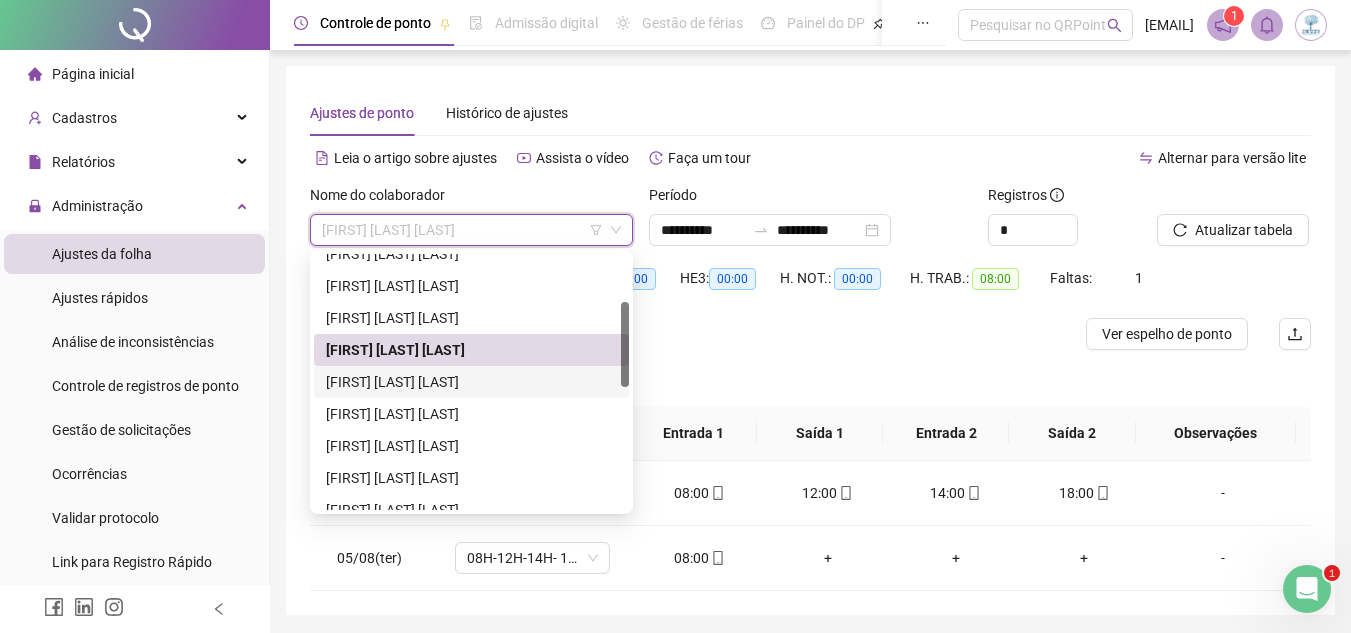click on "[FIRST] [LAST] [LAST]" at bounding box center (471, 382) 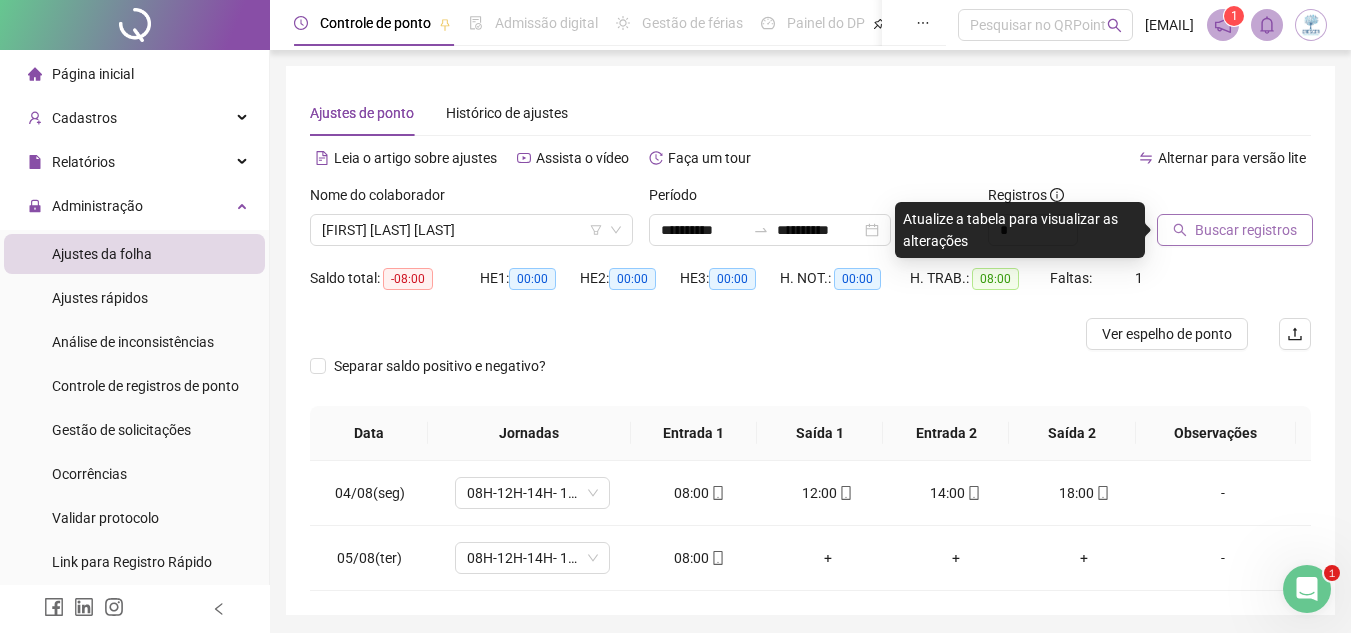 click 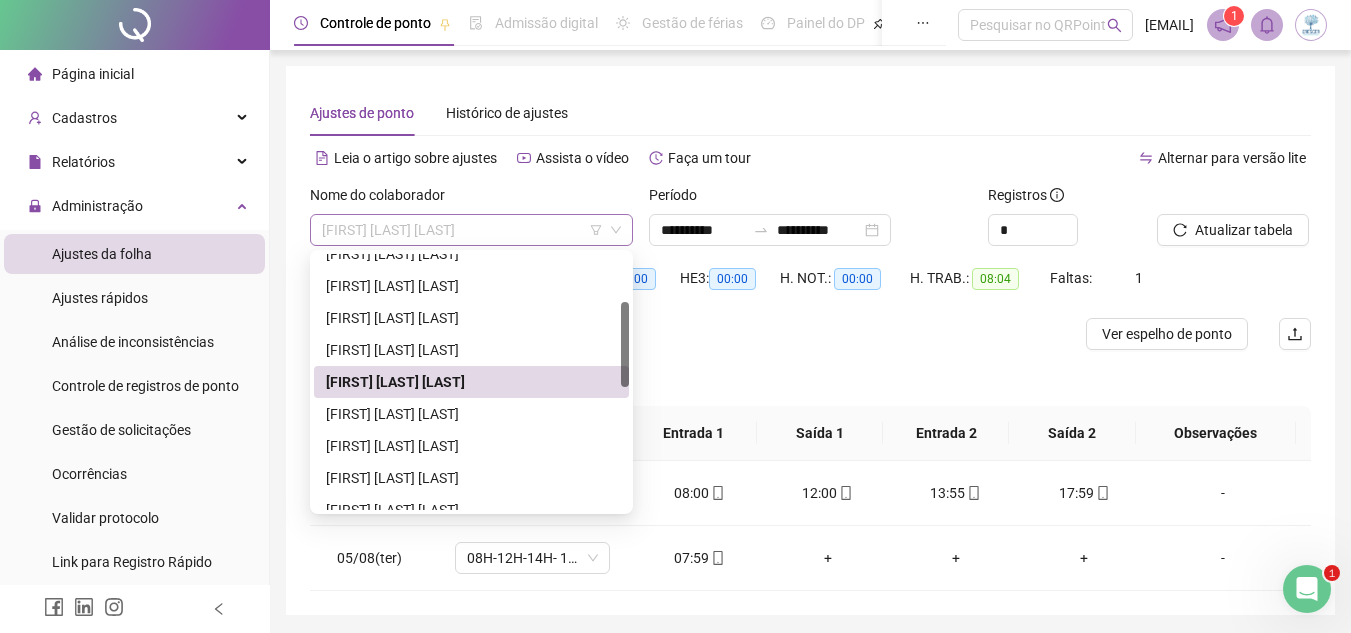 click on "[FIRST] [LAST] [LAST]" at bounding box center (471, 230) 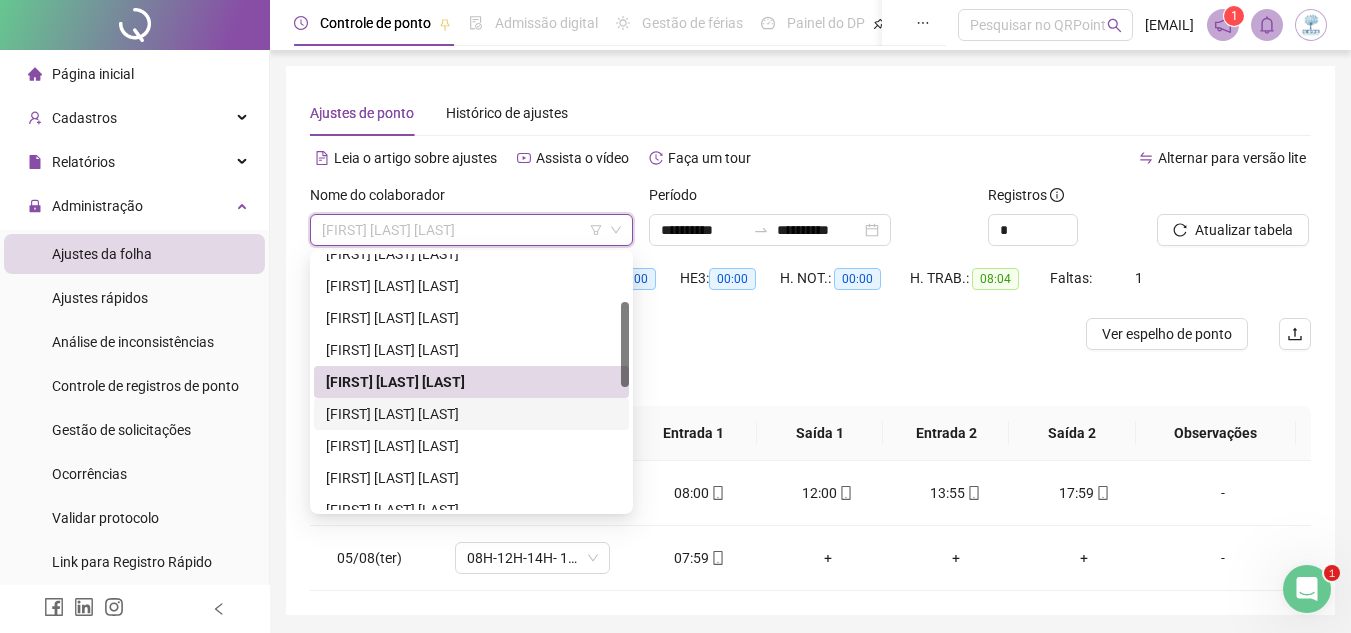 click on "[FIRST] [LAST] [LAST]" at bounding box center (471, 414) 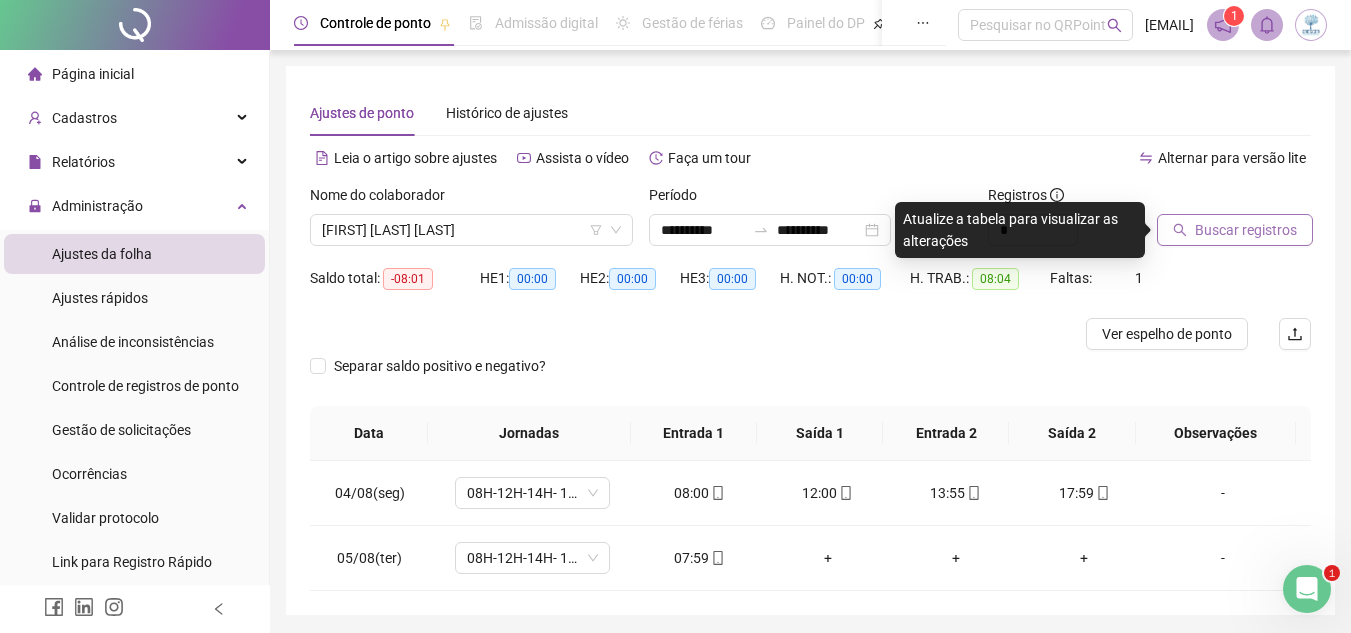 click on "Buscar registros" at bounding box center (1246, 230) 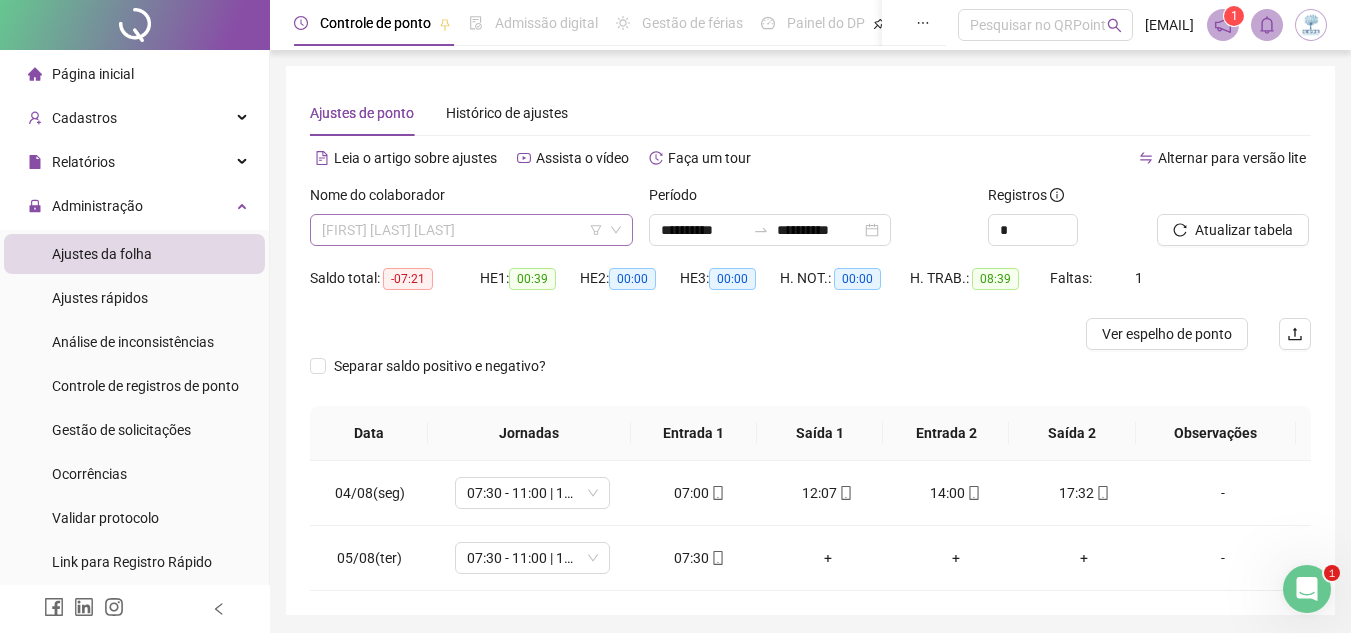 click on "[FIRST] [LAST] [LAST]" at bounding box center [471, 230] 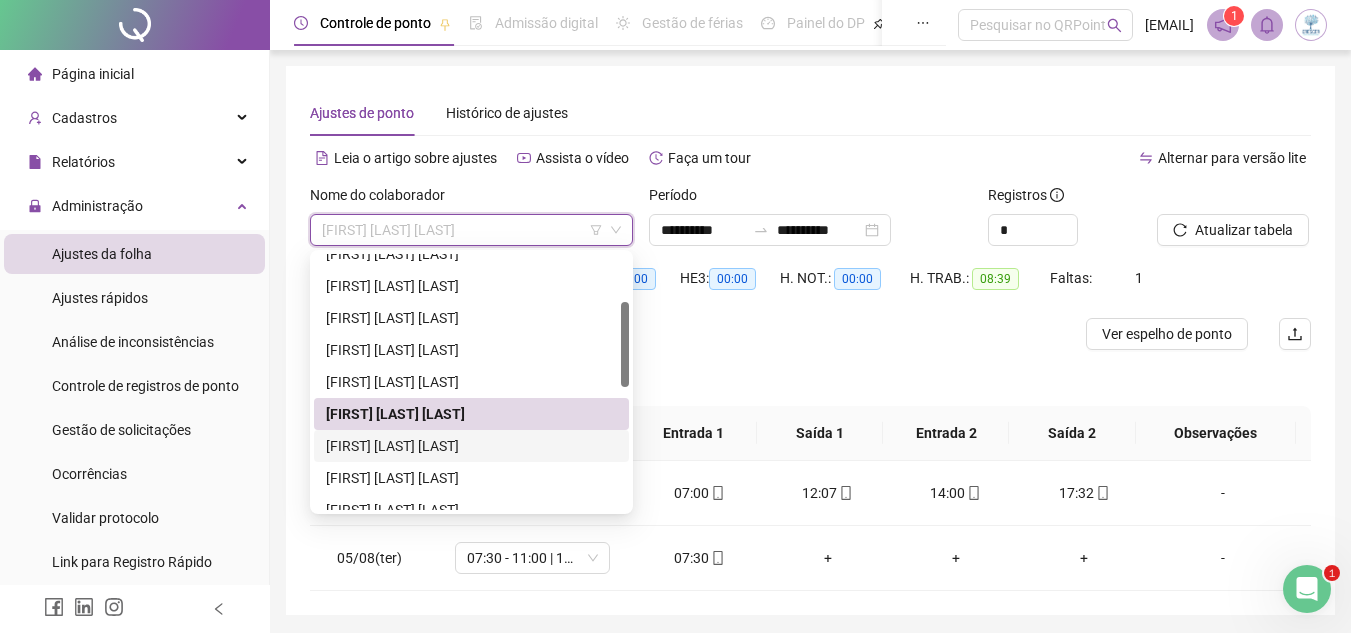 click on "[FIRST] [LAST] [LAST]" at bounding box center [471, 446] 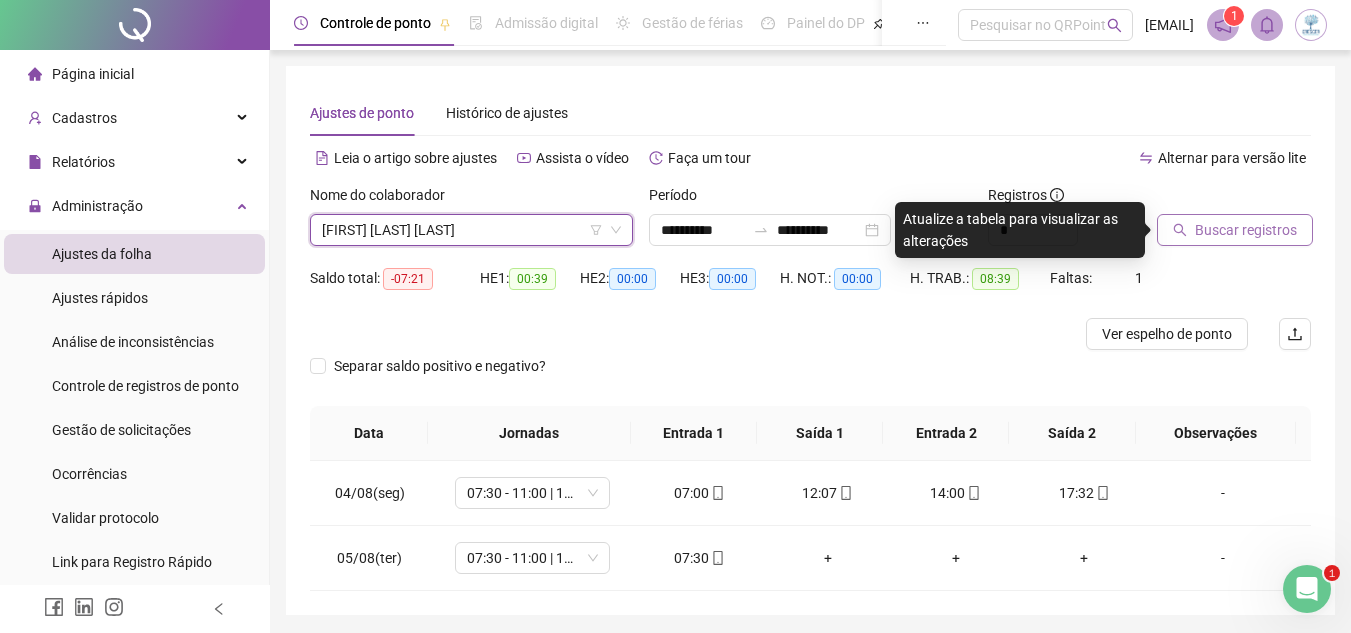 click on "Buscar registros" at bounding box center [1246, 230] 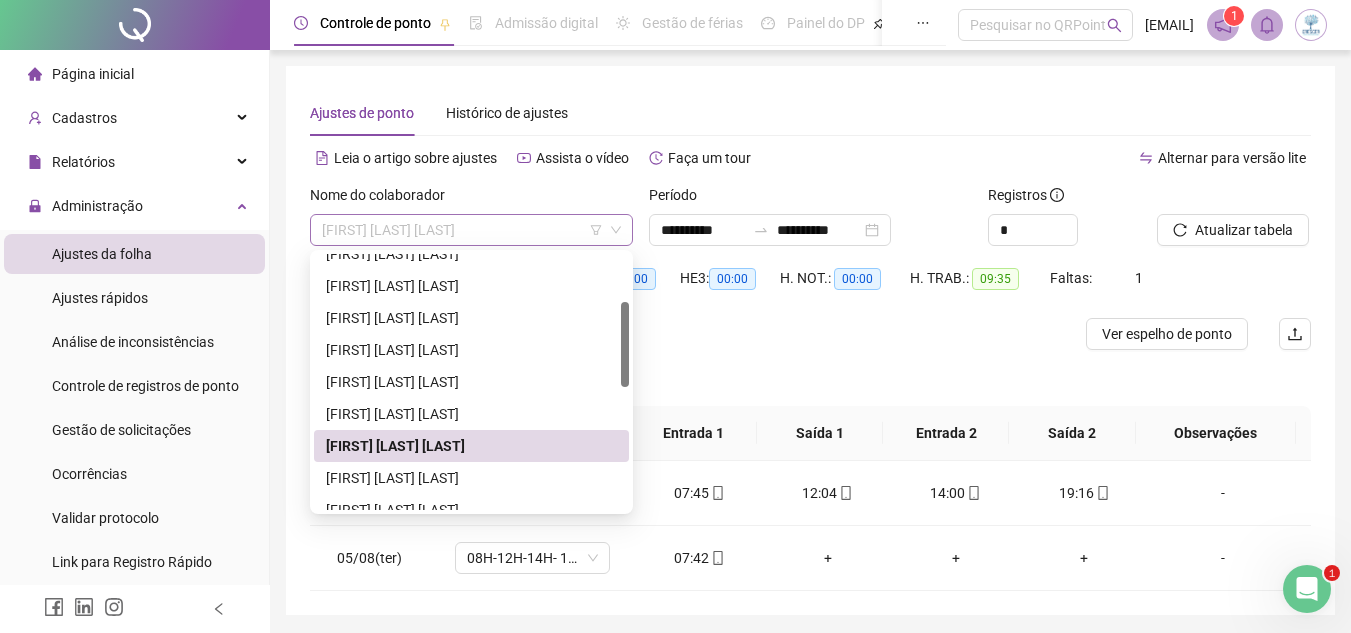 click on "[FIRST] [LAST] [LAST]" at bounding box center (471, 230) 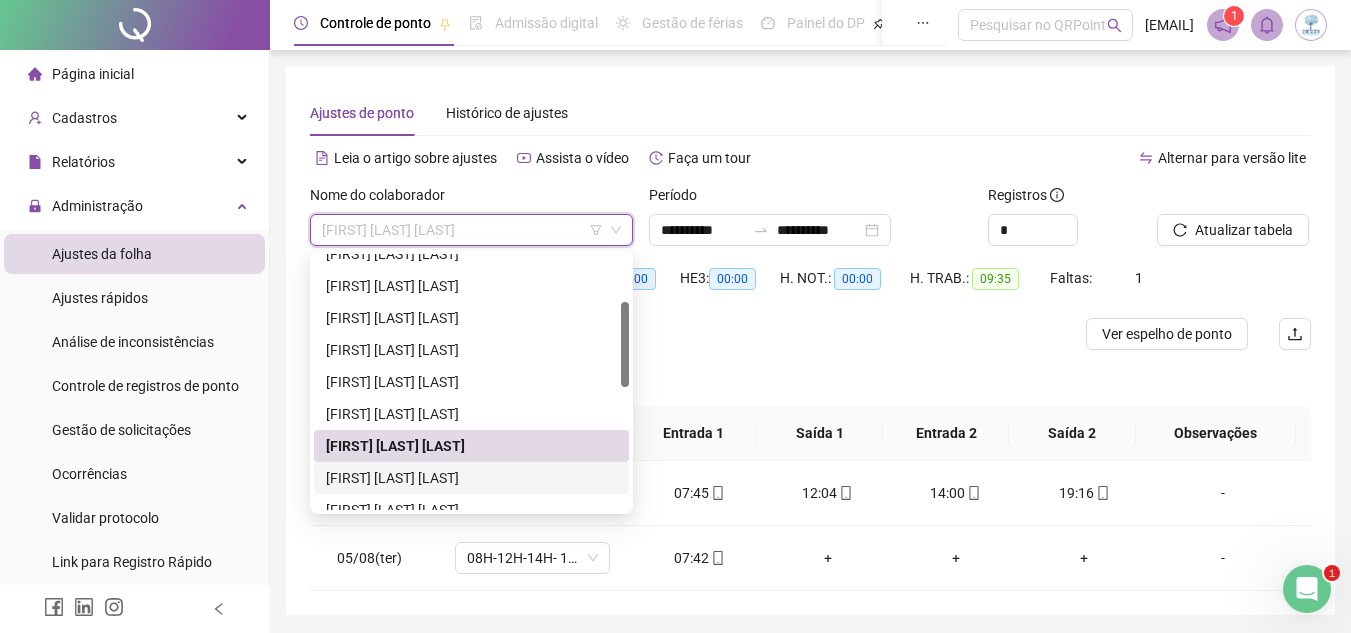 click on "[FIRST] [LAST] [LAST]" at bounding box center [471, 478] 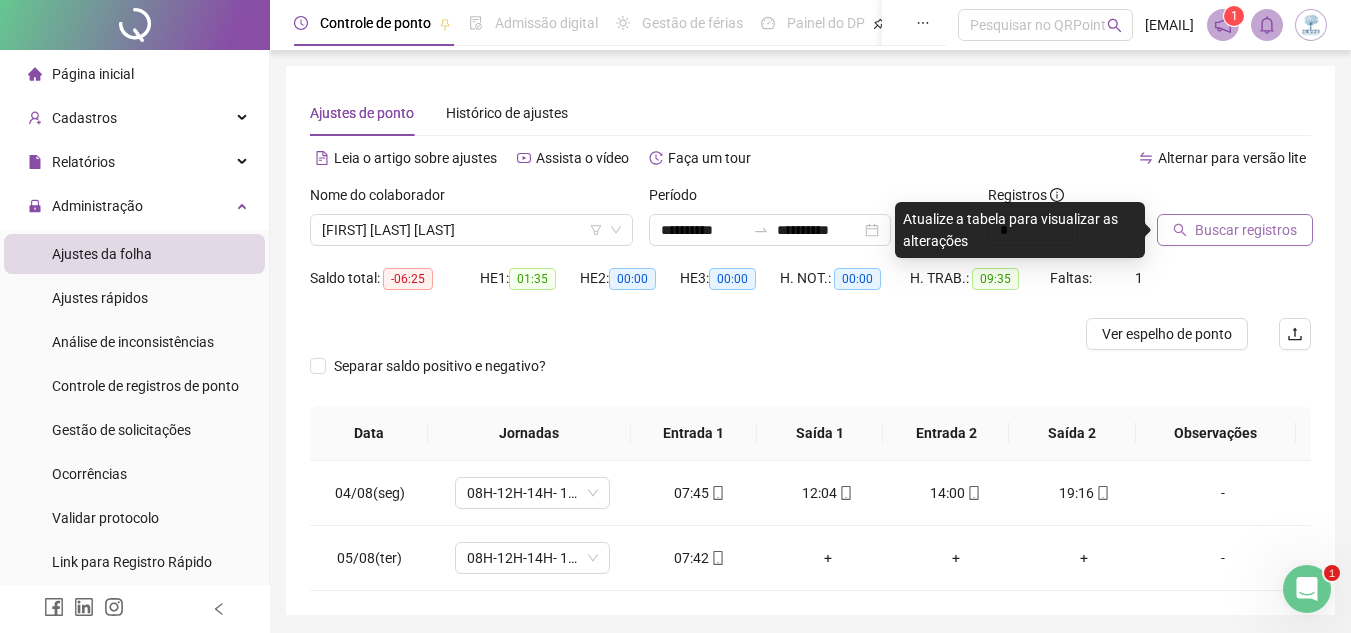 click on "Buscar registros" at bounding box center (1246, 230) 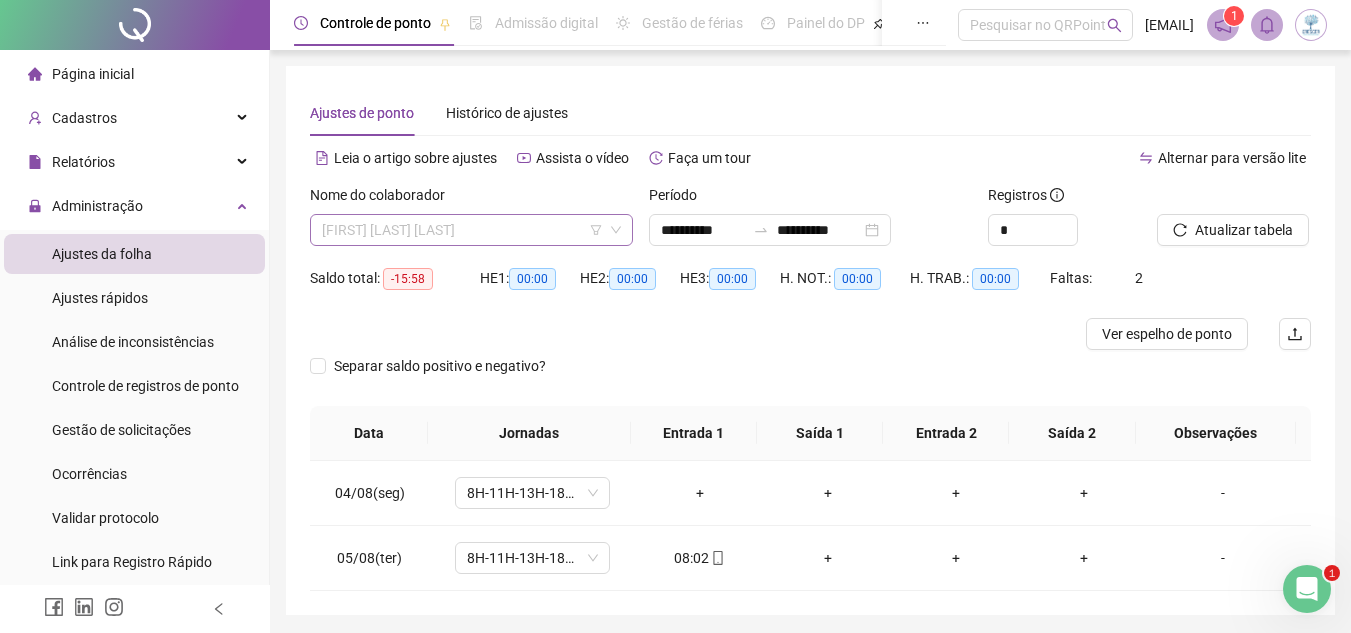 click on "[FIRST] [LAST] [LAST]" at bounding box center (471, 230) 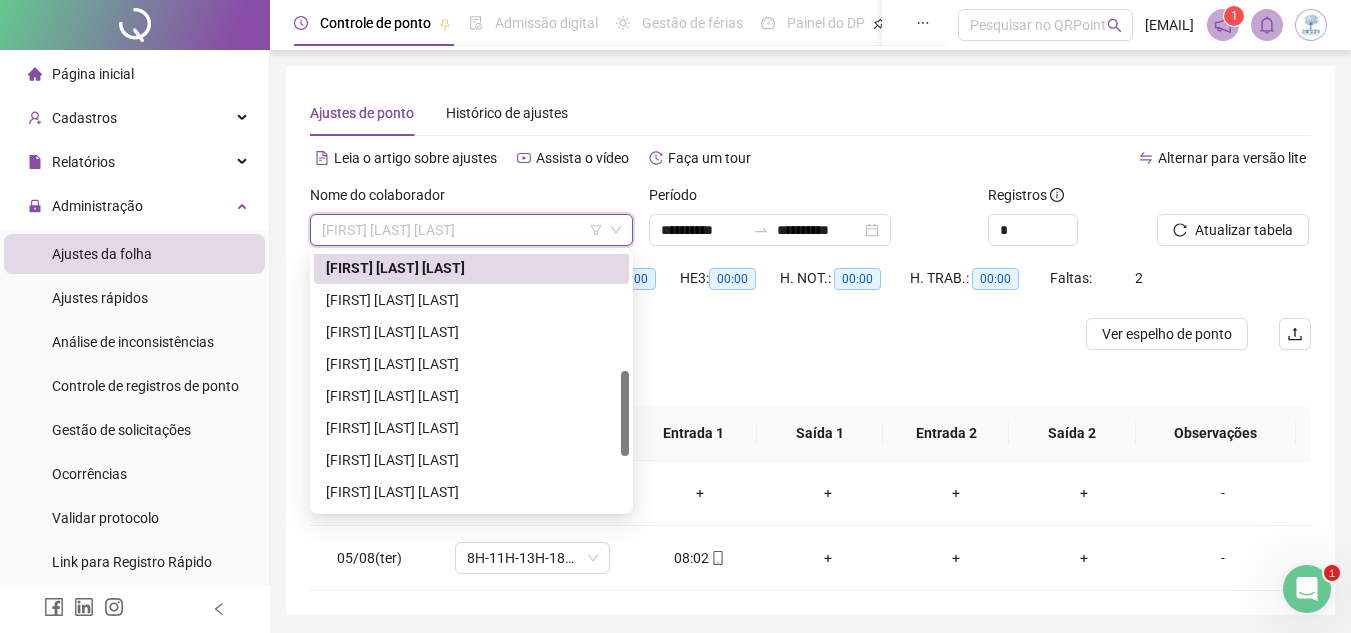 scroll, scrollTop: 363, scrollLeft: 0, axis: vertical 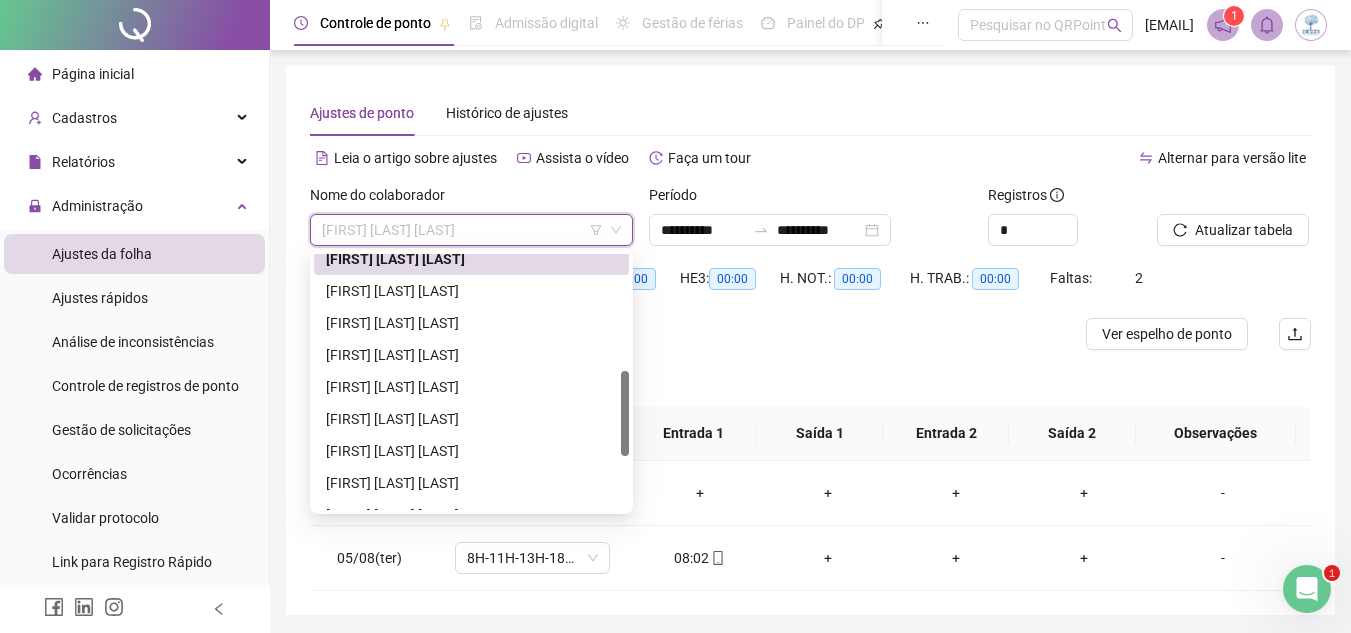 drag, startPoint x: 622, startPoint y: 351, endPoint x: 628, endPoint y: 424, distance: 73.24616 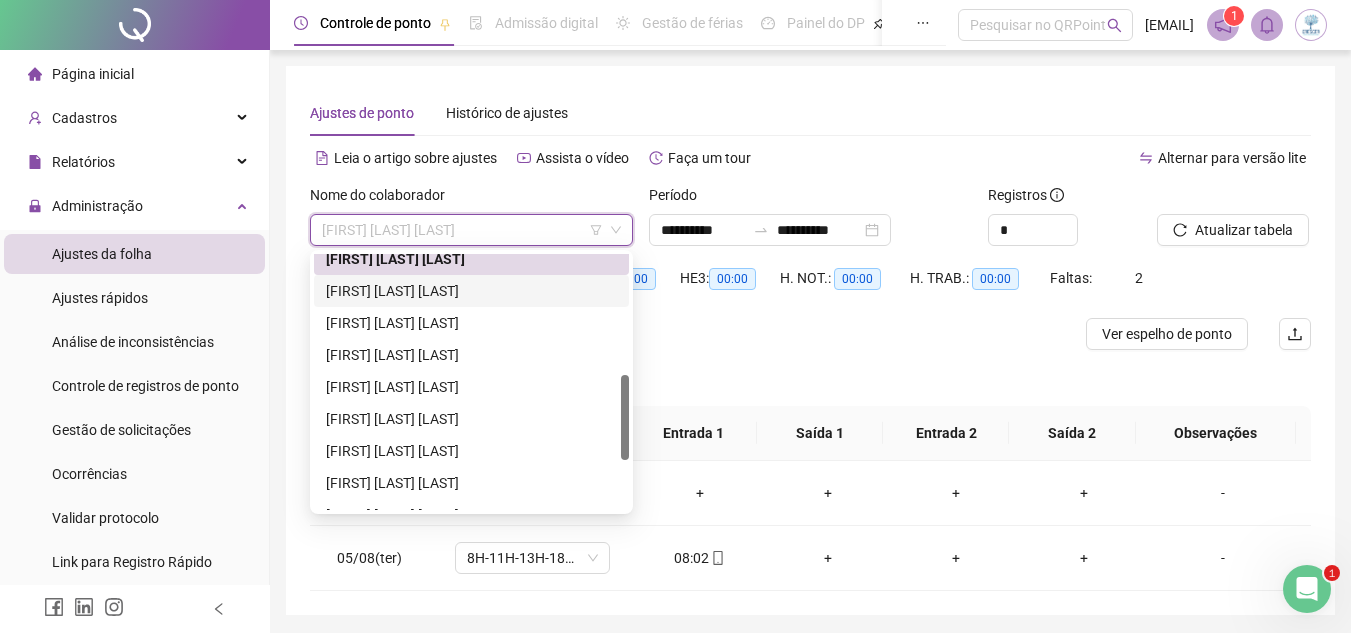 click on "[FIRST] [LAST] [LAST]" at bounding box center (471, 291) 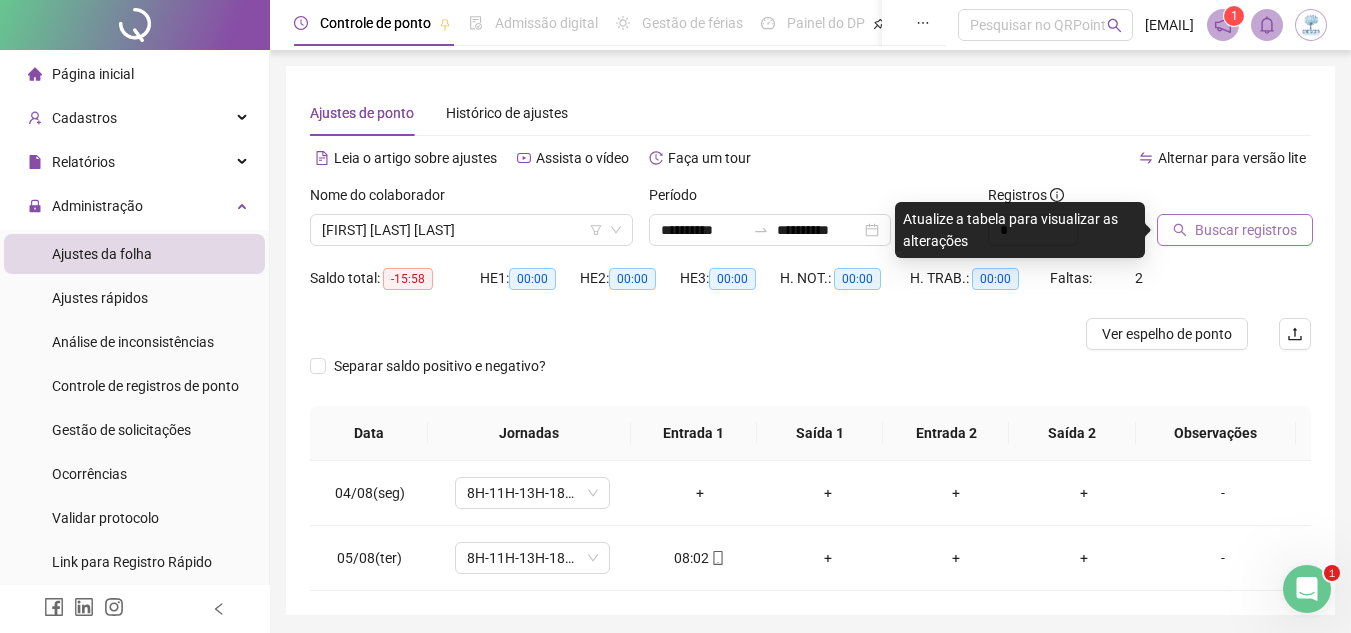 click on "Buscar registros" at bounding box center (1246, 230) 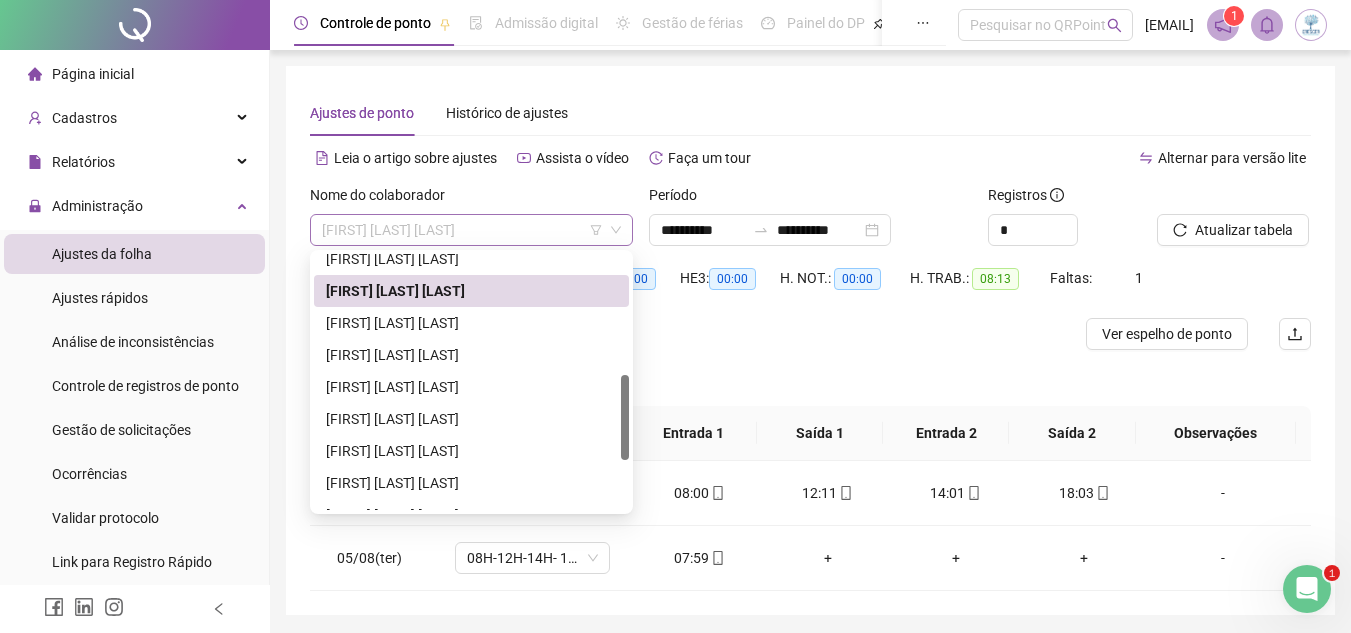 click on "[FIRST] [LAST] [LAST]" at bounding box center (471, 230) 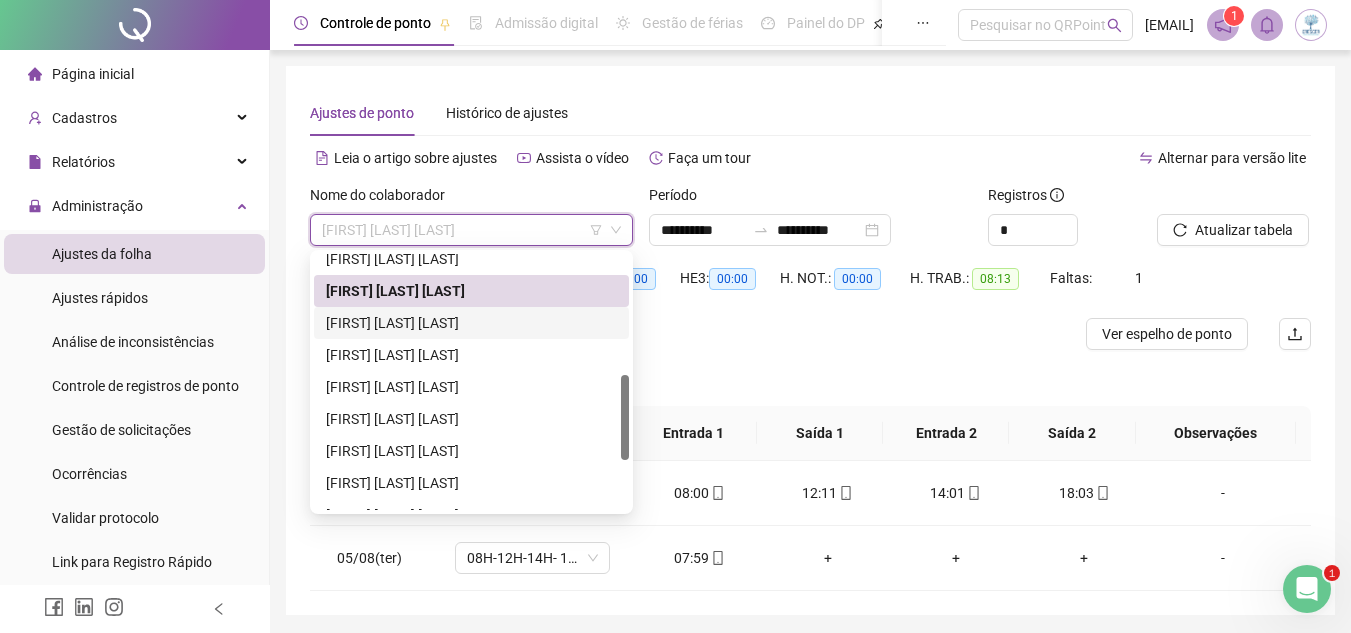 click on "[FIRST] [LAST] [LAST]" at bounding box center [471, 323] 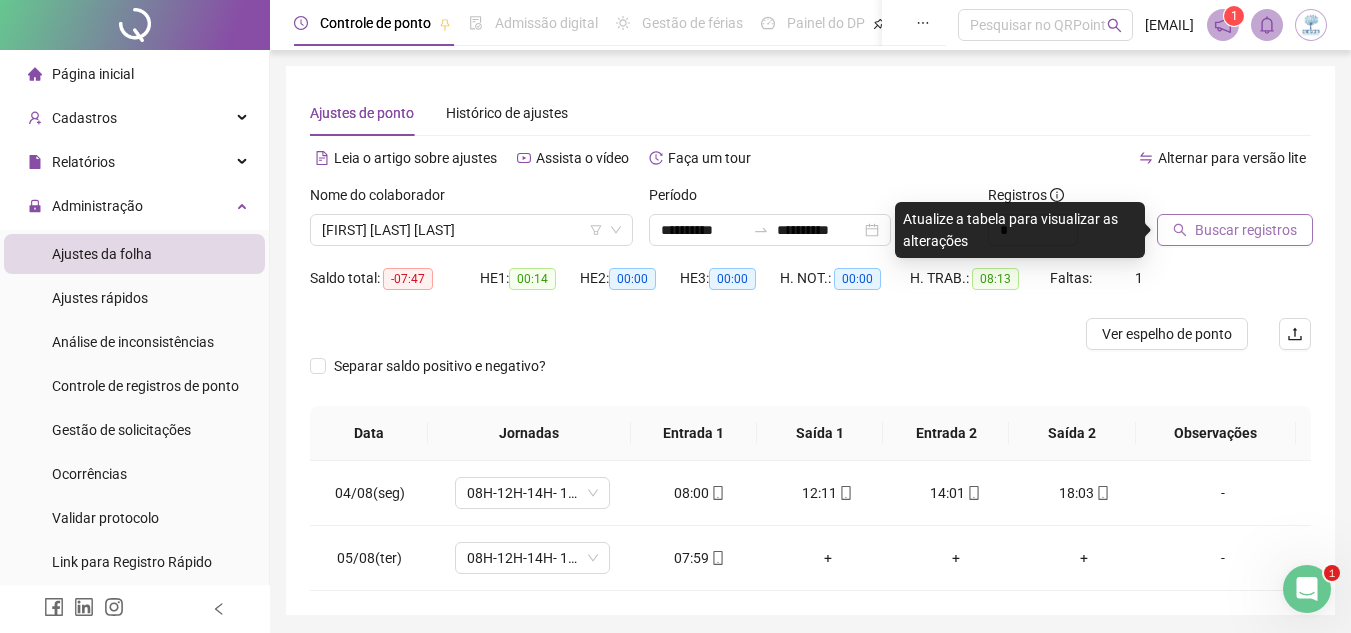 click on "Buscar registros" at bounding box center (1246, 230) 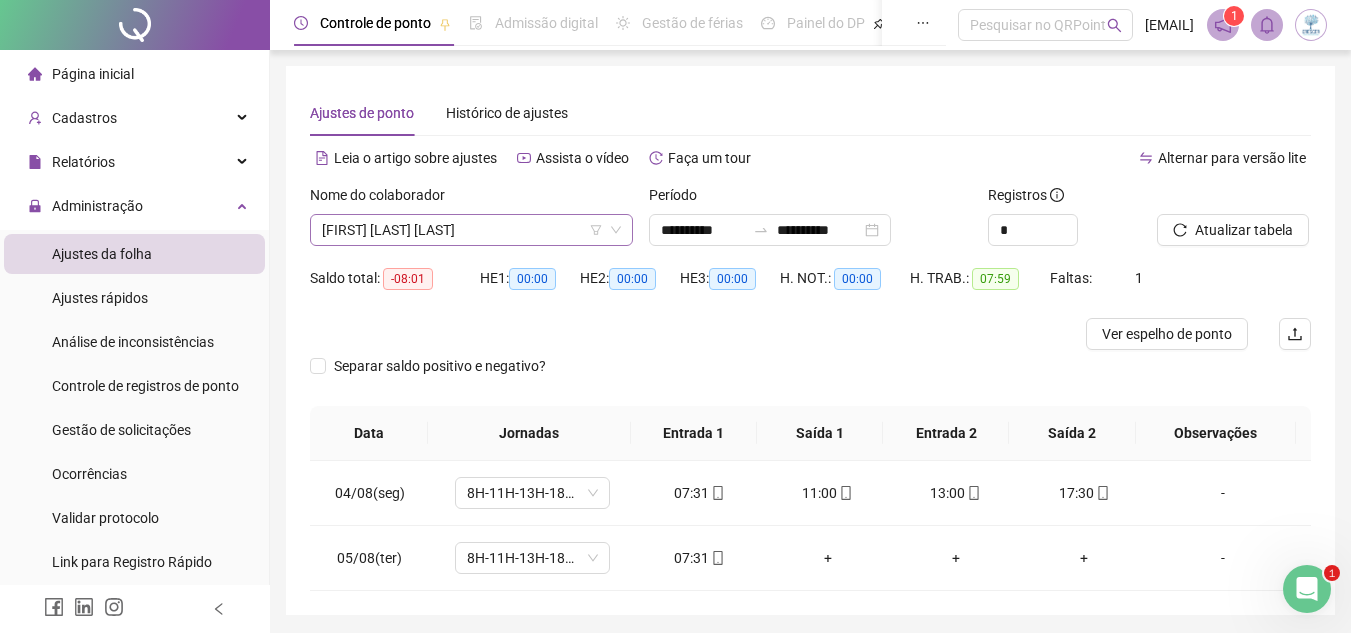 click on "[FIRST] [LAST] [LAST]" at bounding box center [471, 230] 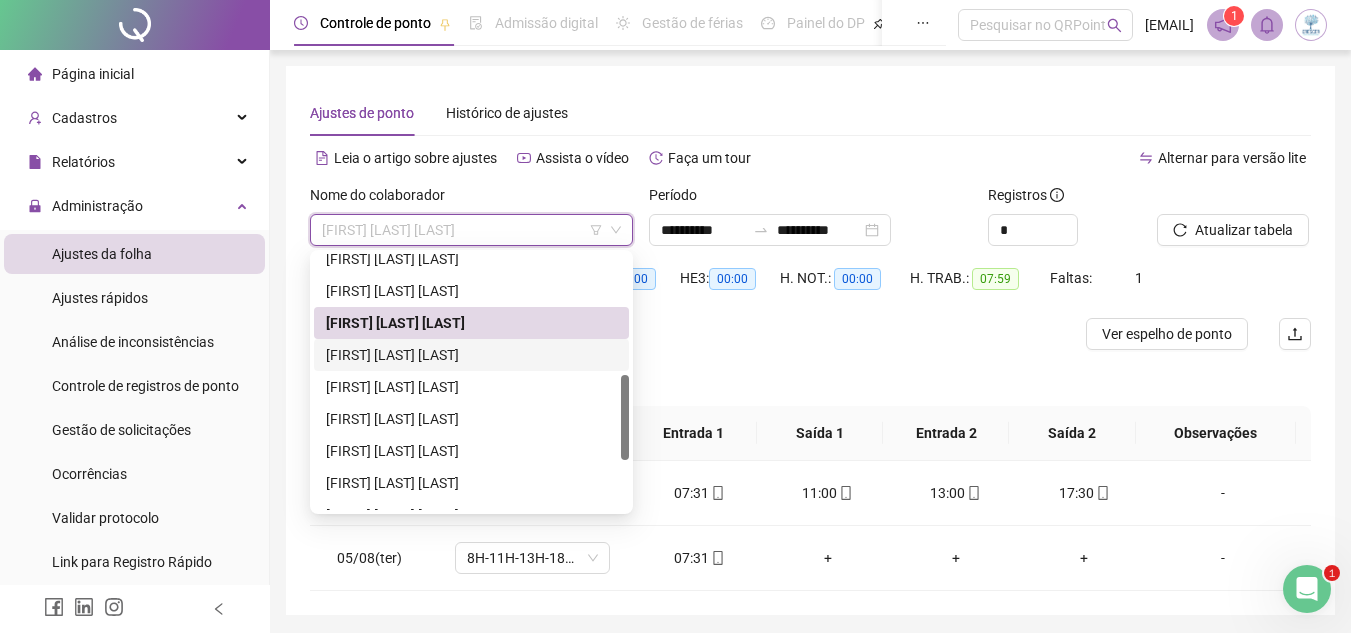 click on "[FIRST] [LAST] [LAST]" at bounding box center (471, 355) 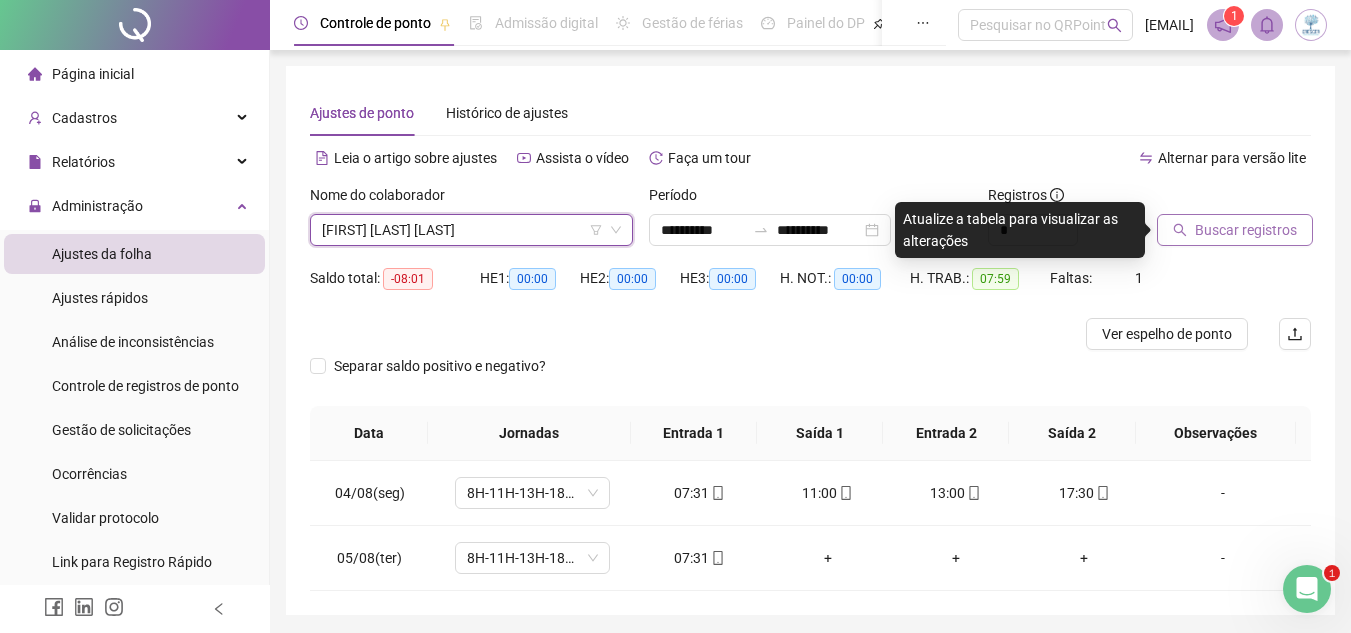 click on "Buscar registros" at bounding box center (1235, 230) 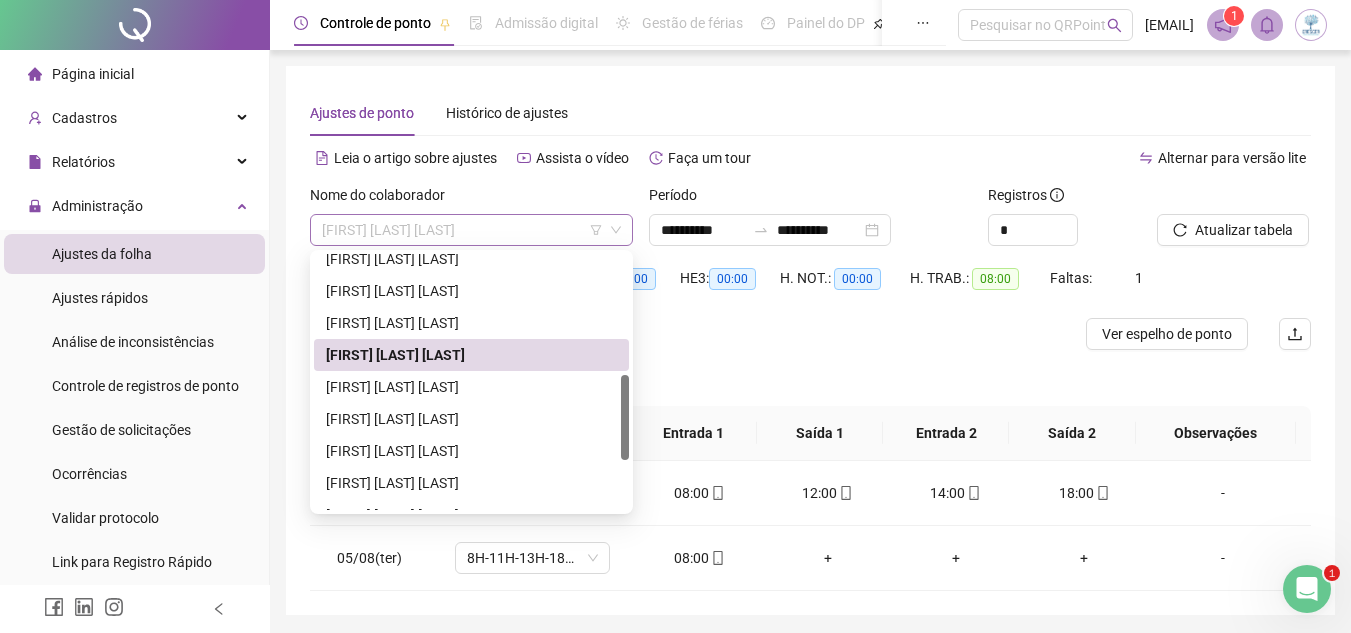 click on "[FIRST] [LAST] [LAST]" at bounding box center (471, 230) 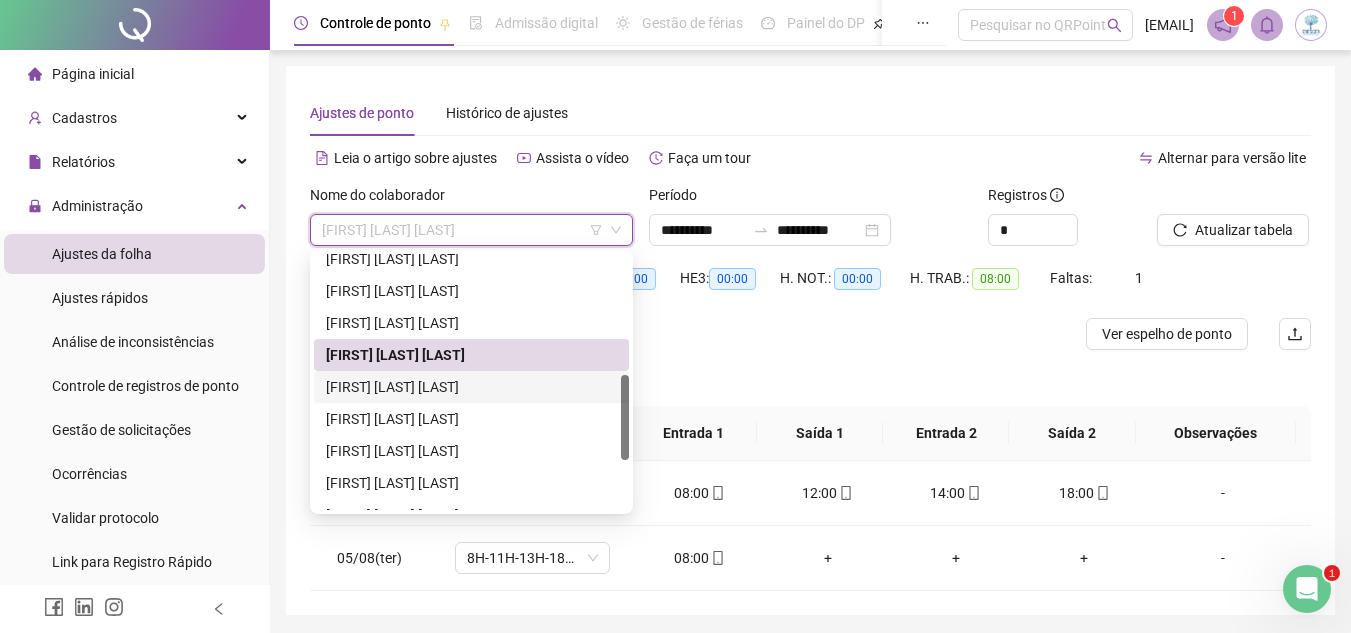 click on "[FIRST] [LAST] [LAST]" at bounding box center [471, 387] 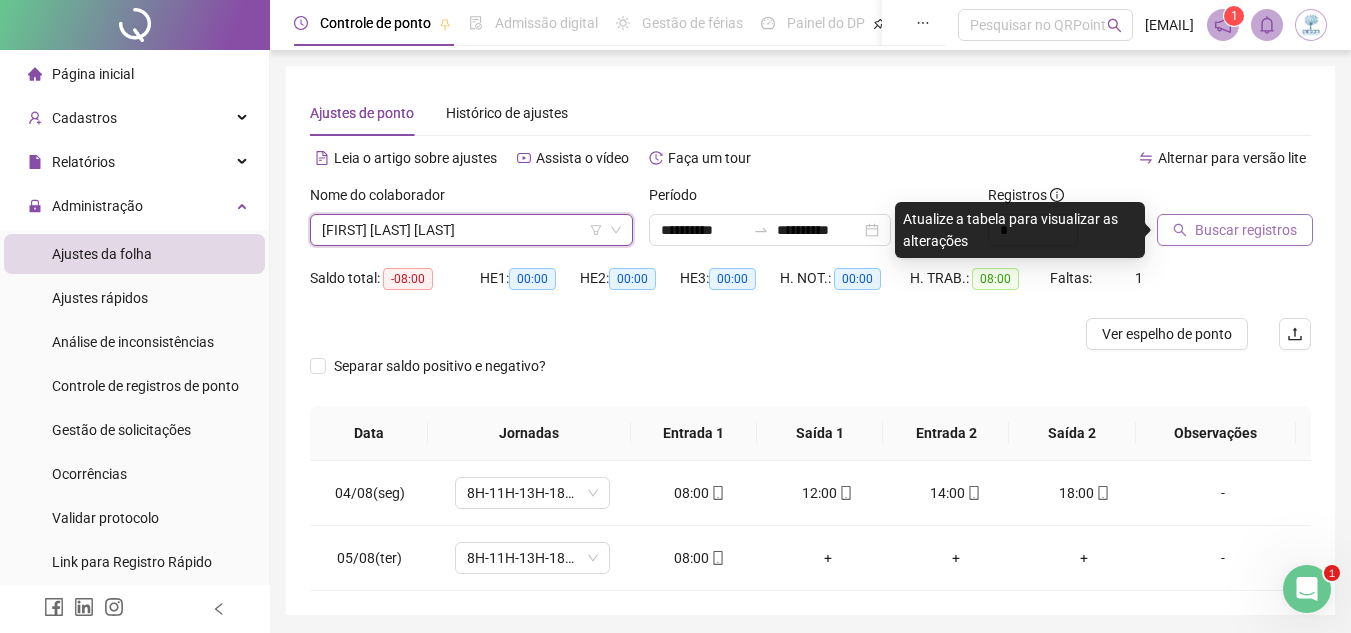 click on "Buscar registros" at bounding box center [1246, 230] 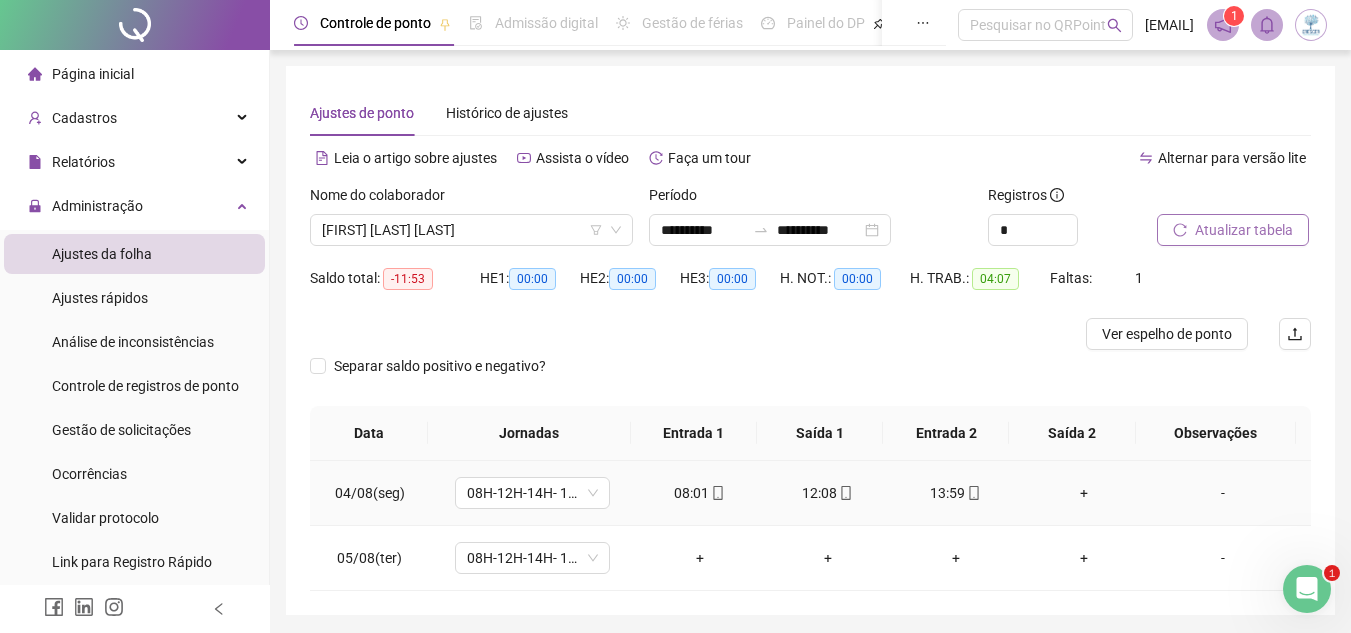 click on "+" at bounding box center (1084, 493) 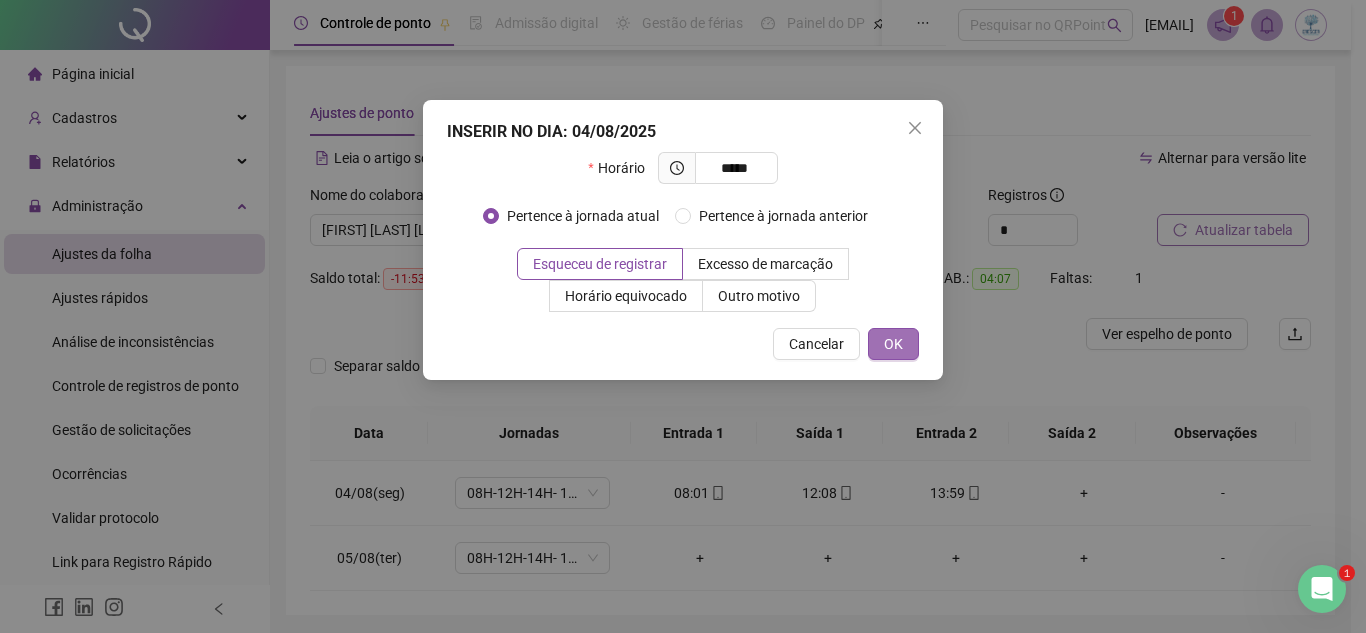 type on "*****" 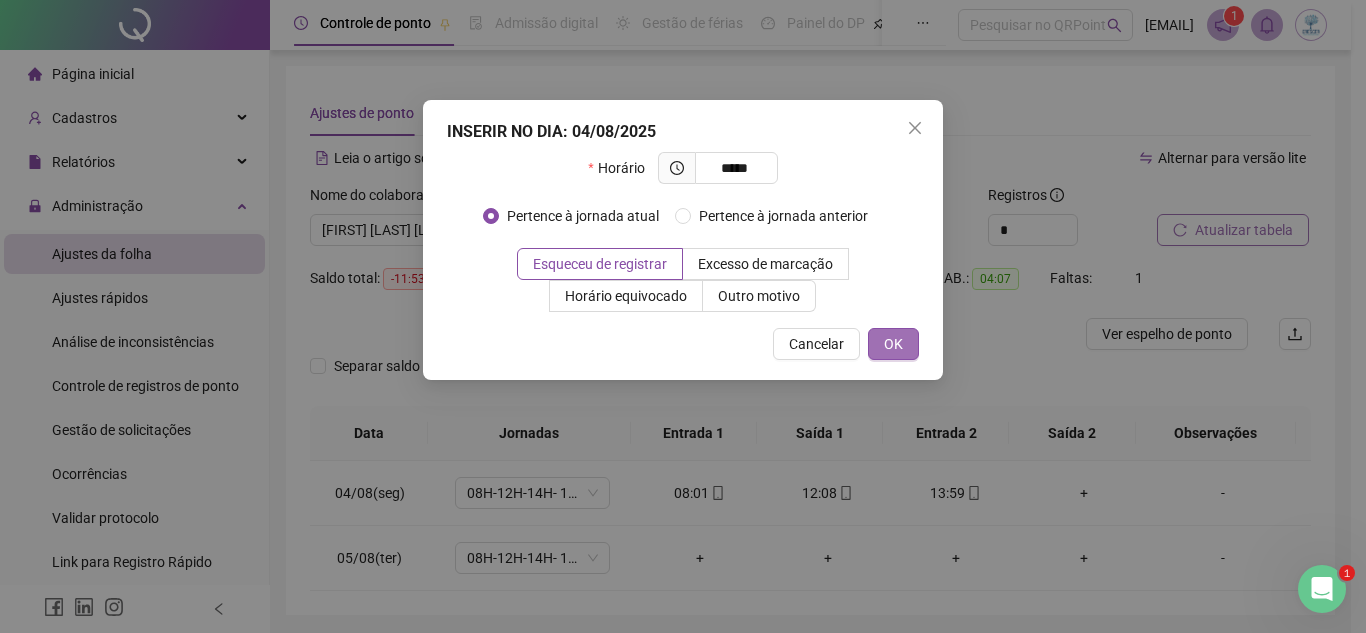 click on "OK" at bounding box center [893, 344] 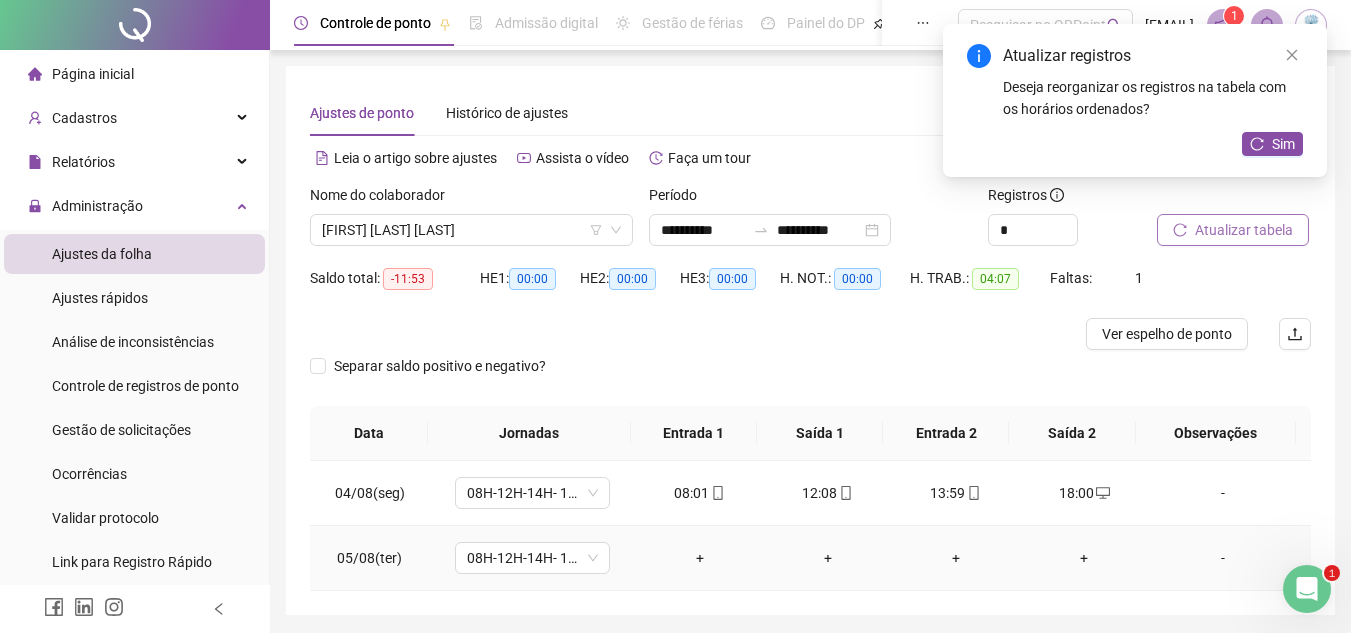 click on "+" at bounding box center (700, 558) 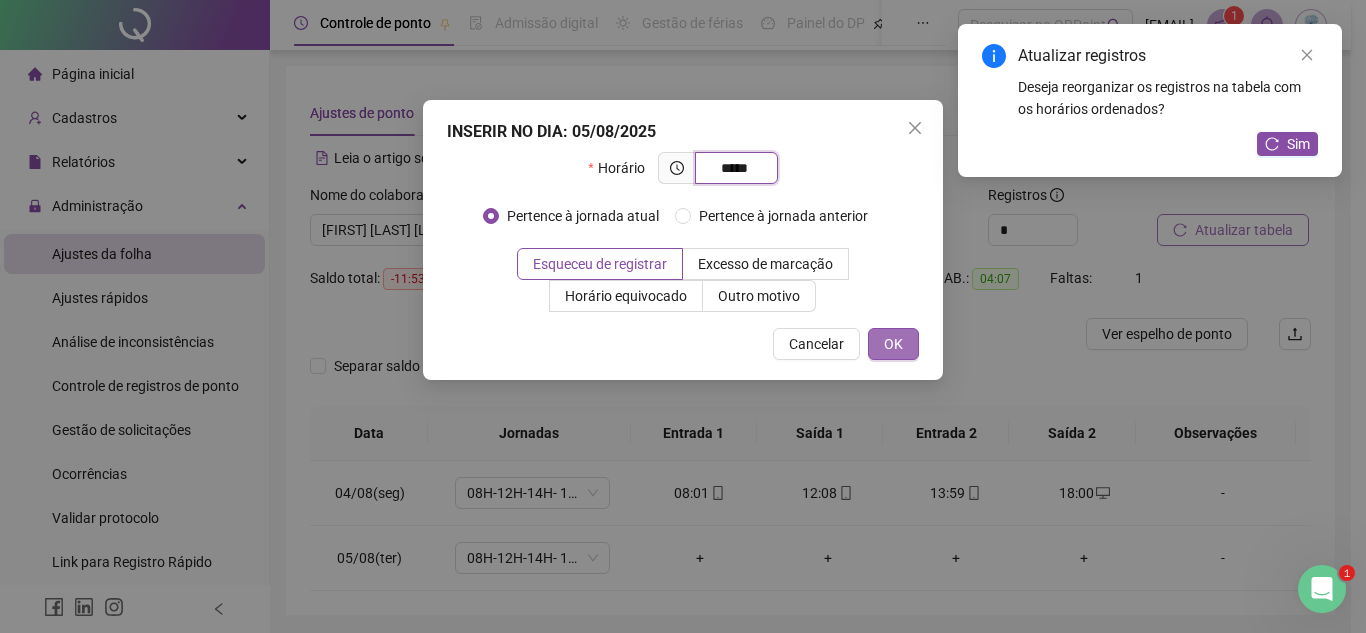 type on "*****" 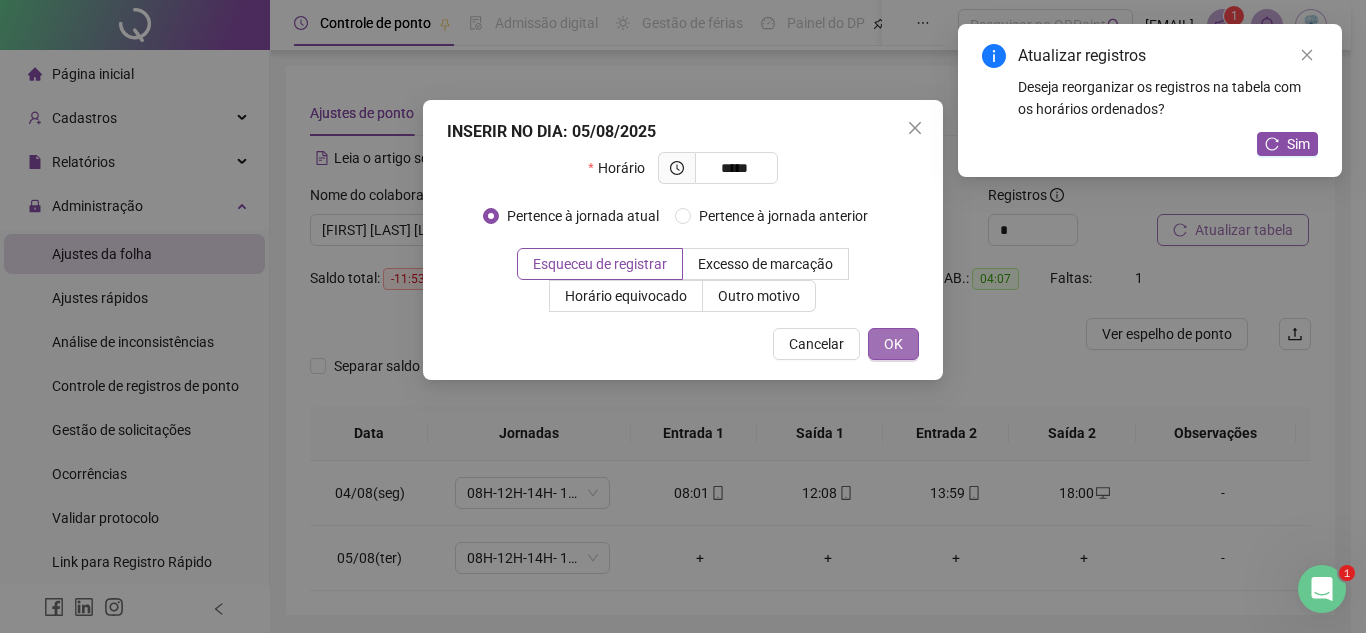 click on "OK" at bounding box center (893, 344) 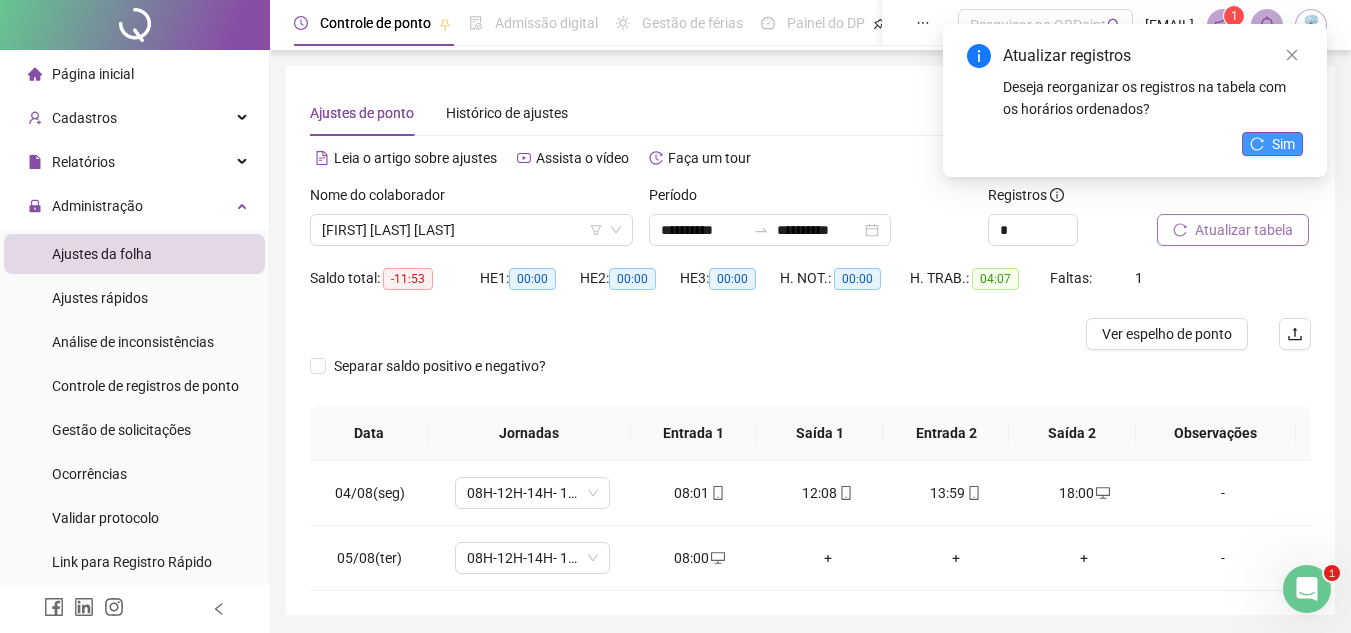 click on "Sim" at bounding box center [1283, 144] 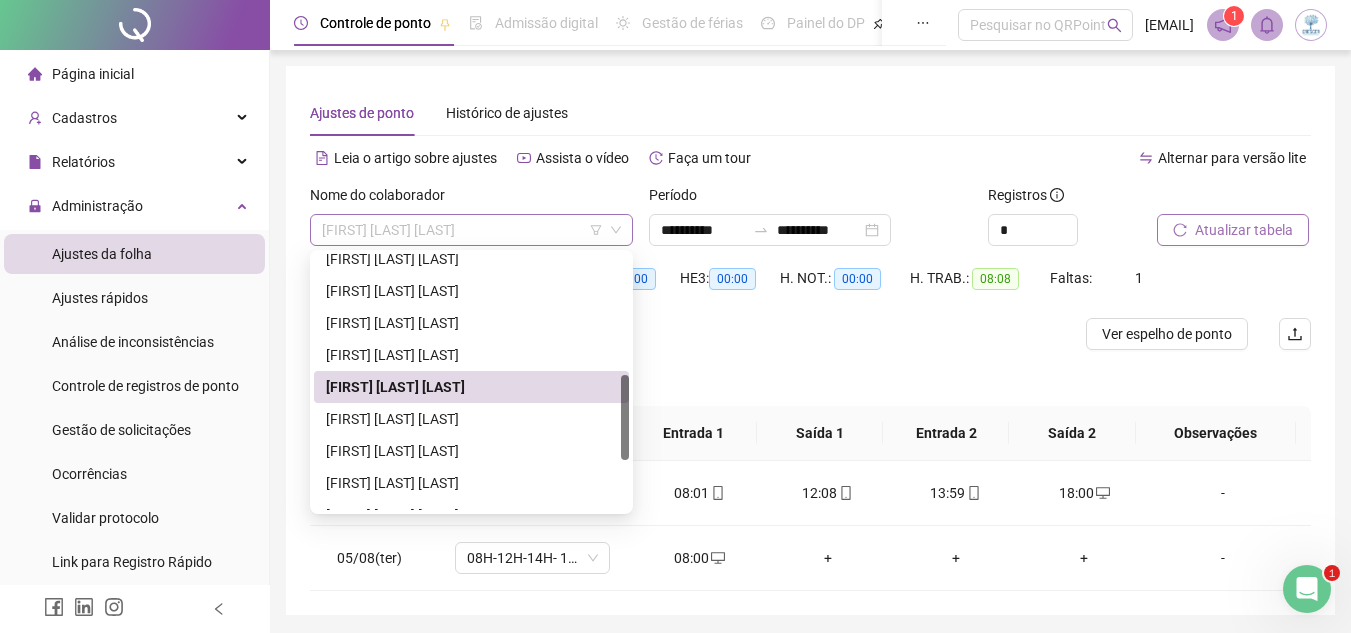 click on "[FIRST] [LAST] [LAST]" at bounding box center [471, 230] 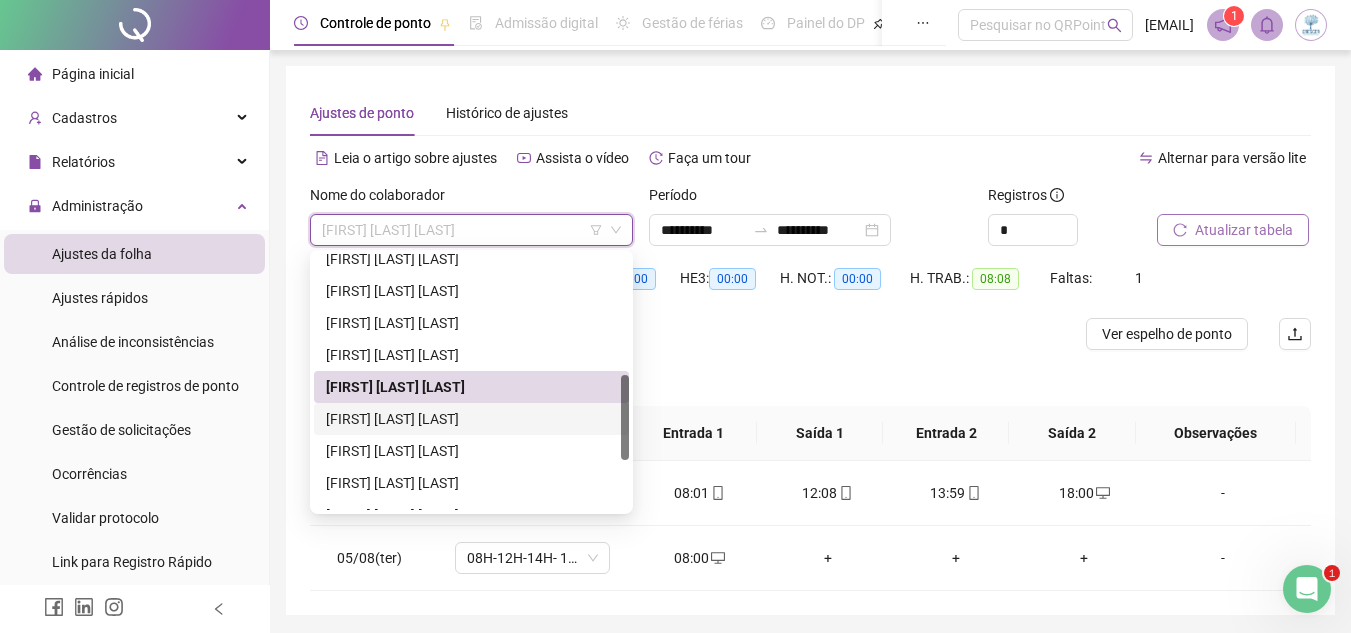 click on "[FIRST] [LAST] [LAST]" at bounding box center [471, 419] 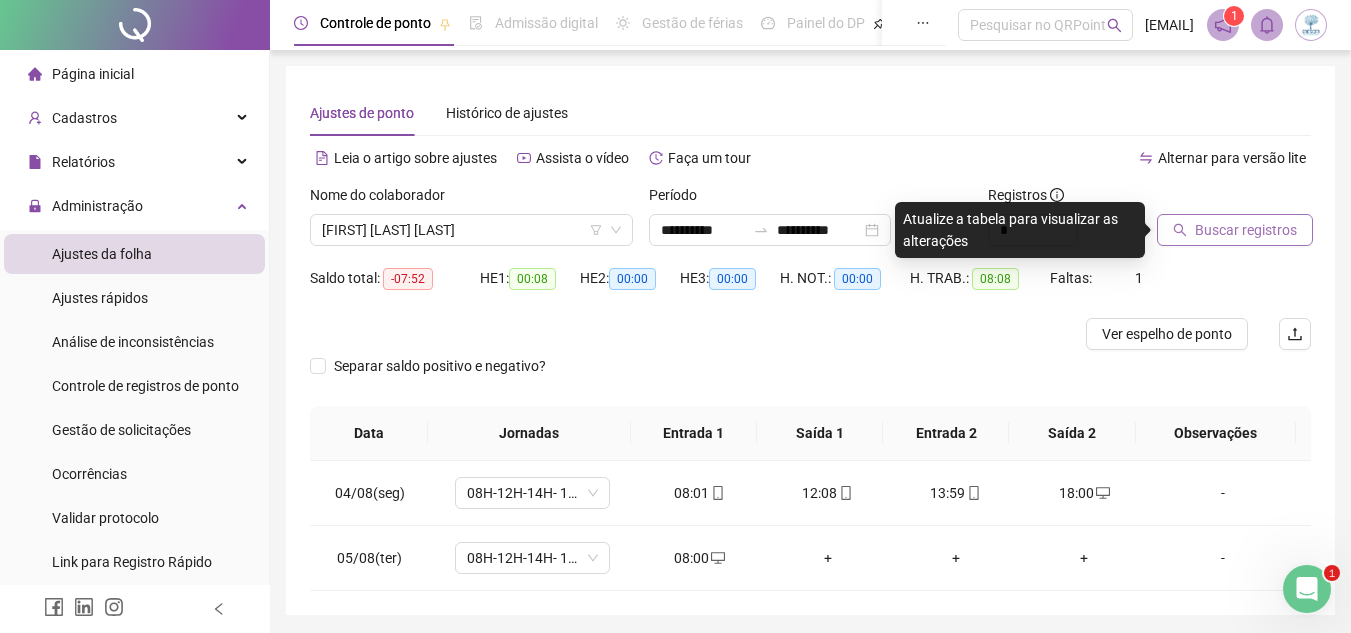 click on "Buscar registros" at bounding box center (1246, 230) 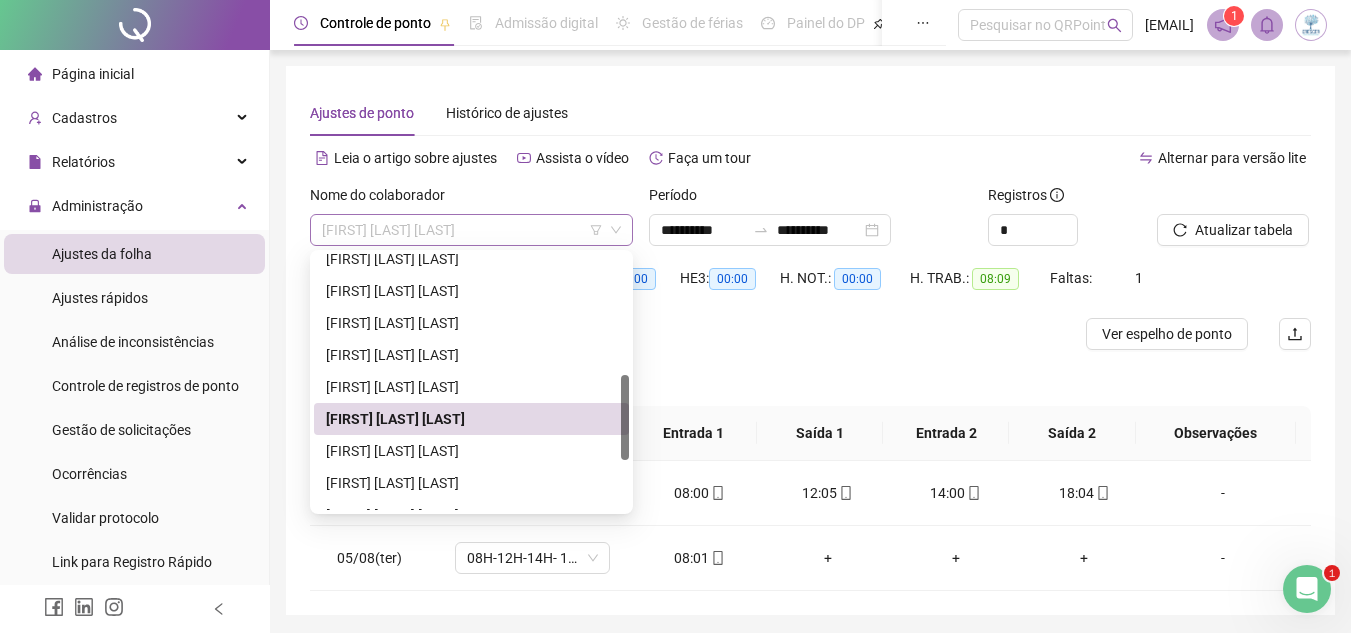 click on "[FIRST] [LAST] [LAST]" at bounding box center (471, 230) 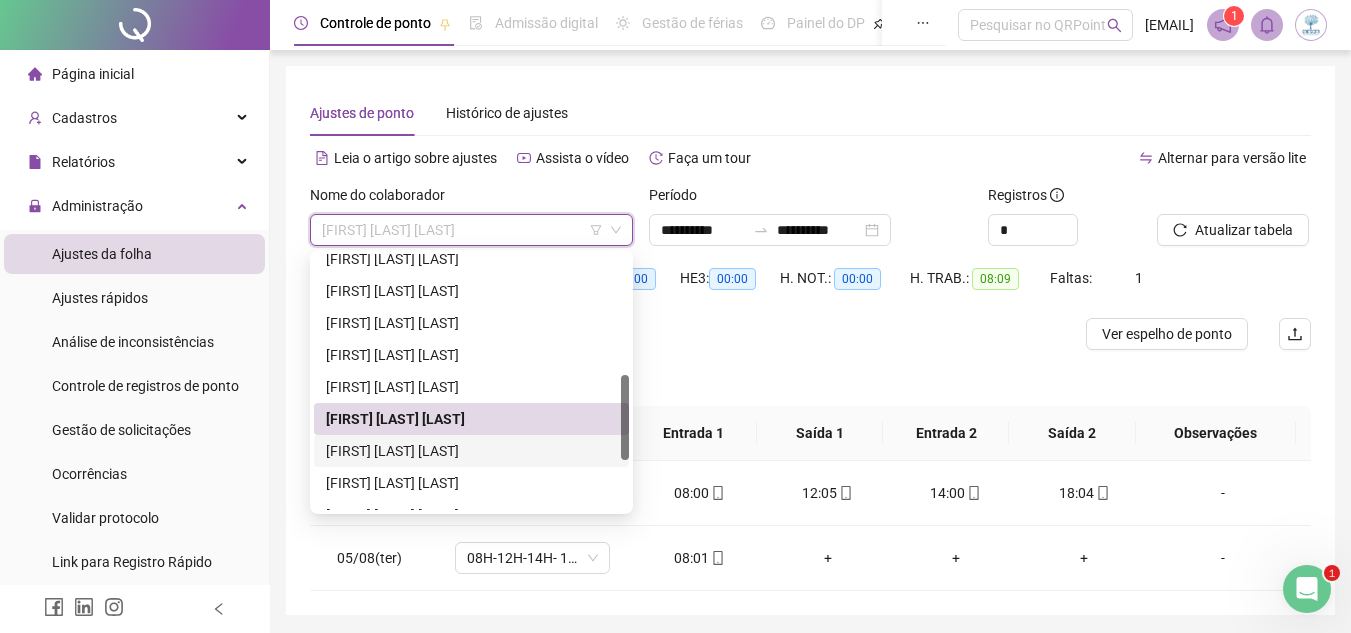 click on "[FIRST] [LAST] [LAST]" at bounding box center [471, 451] 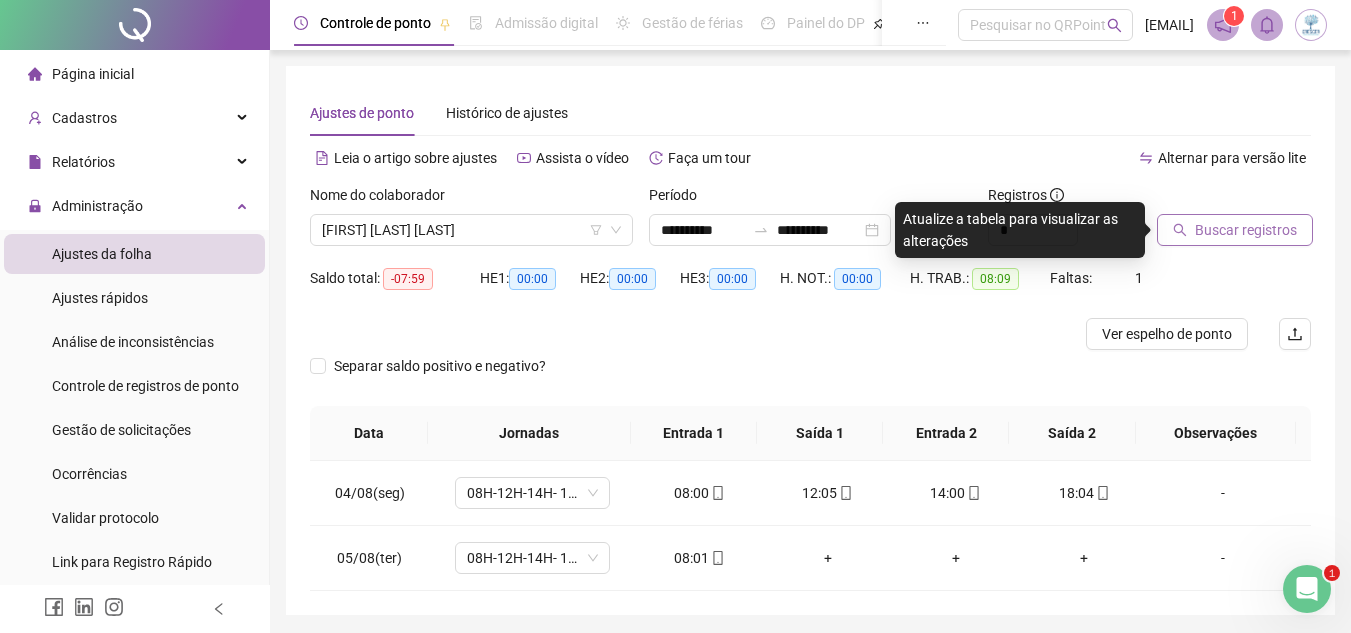 click on "Buscar registros" at bounding box center [1235, 230] 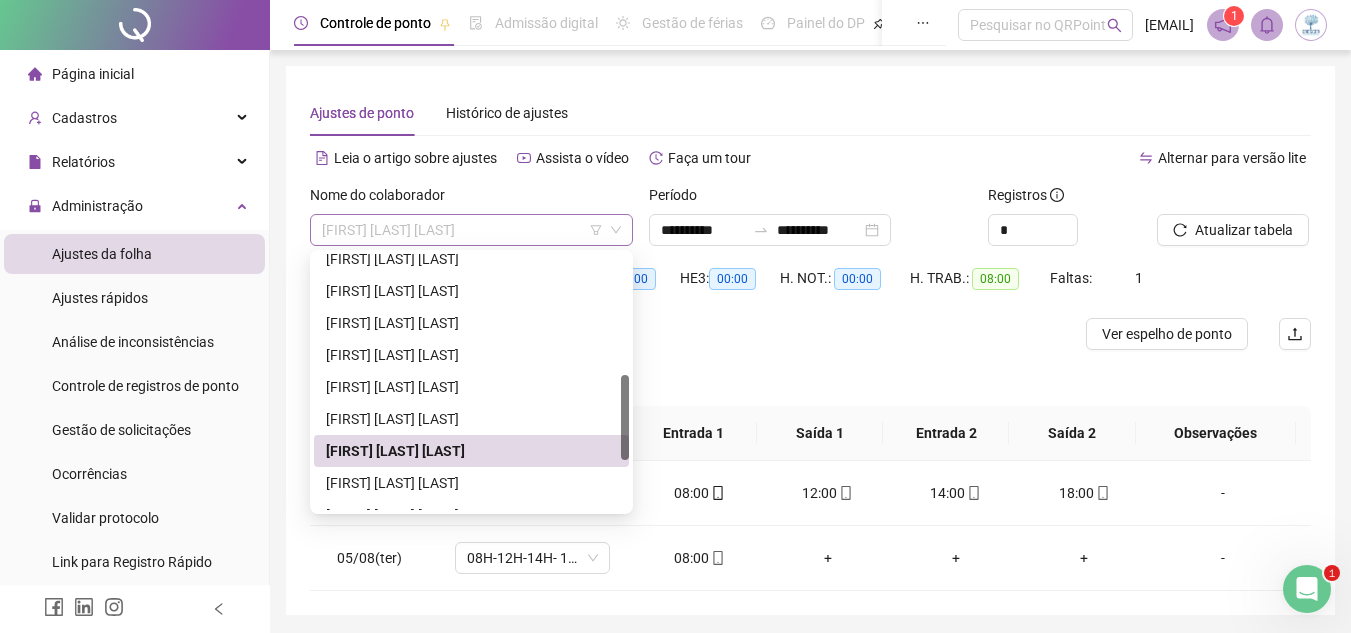 click on "[FIRST] [LAST] [LAST]" at bounding box center (471, 230) 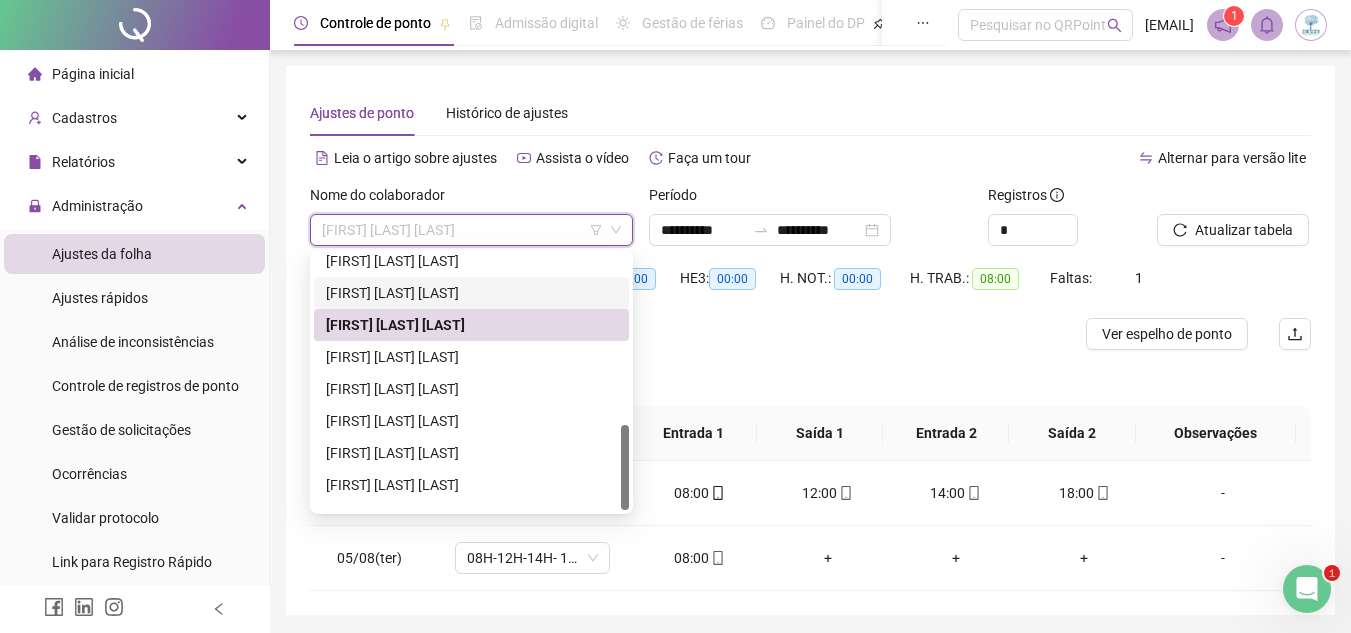 scroll, scrollTop: 512, scrollLeft: 0, axis: vertical 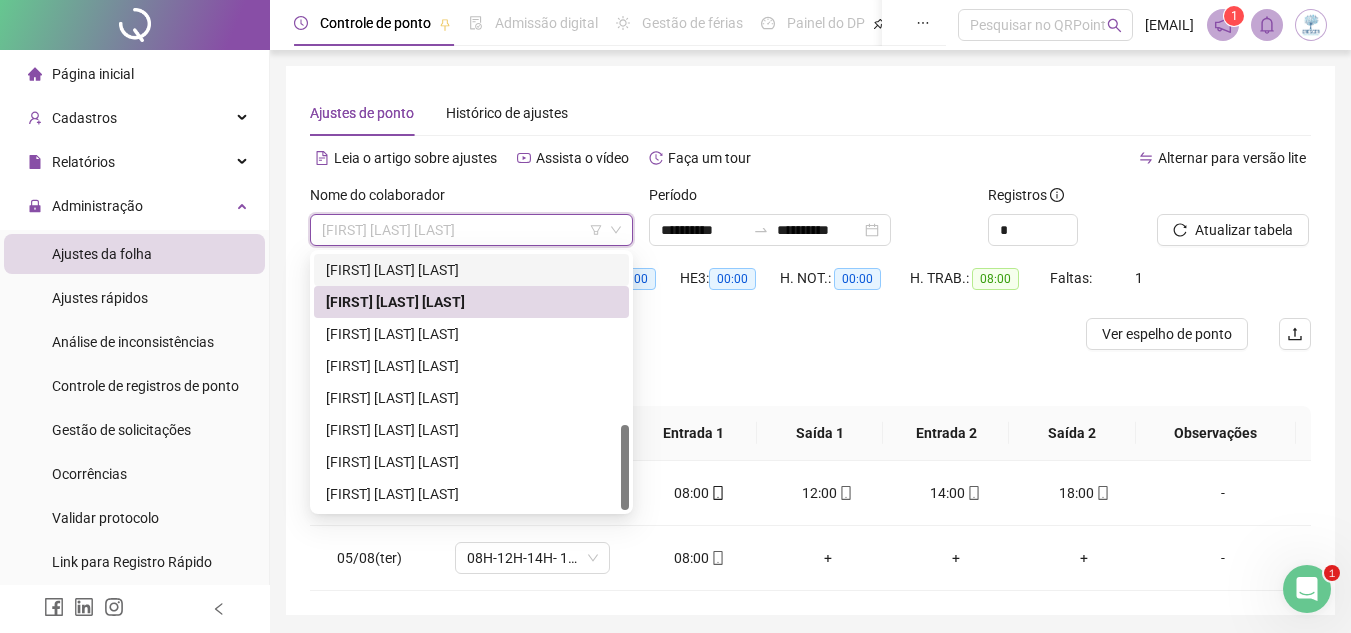 drag, startPoint x: 628, startPoint y: 411, endPoint x: 626, endPoint y: 488, distance: 77.02597 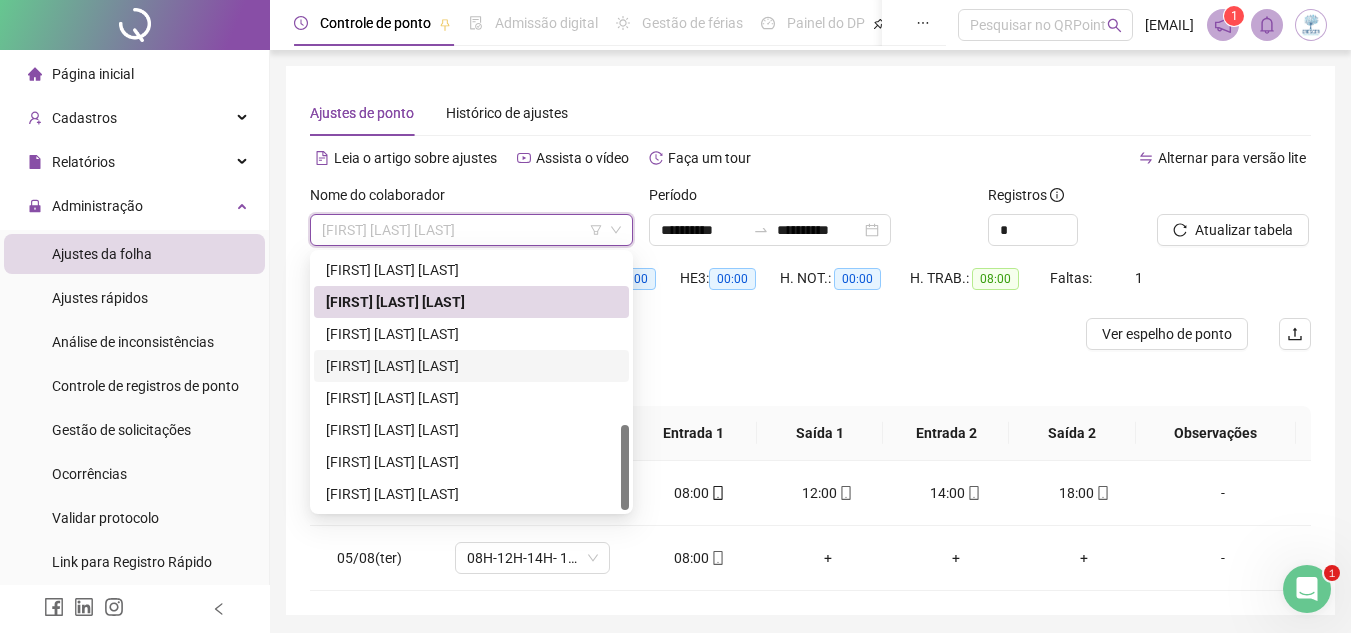 click on "[FIRST] [LAST] [LAST]" at bounding box center [471, 366] 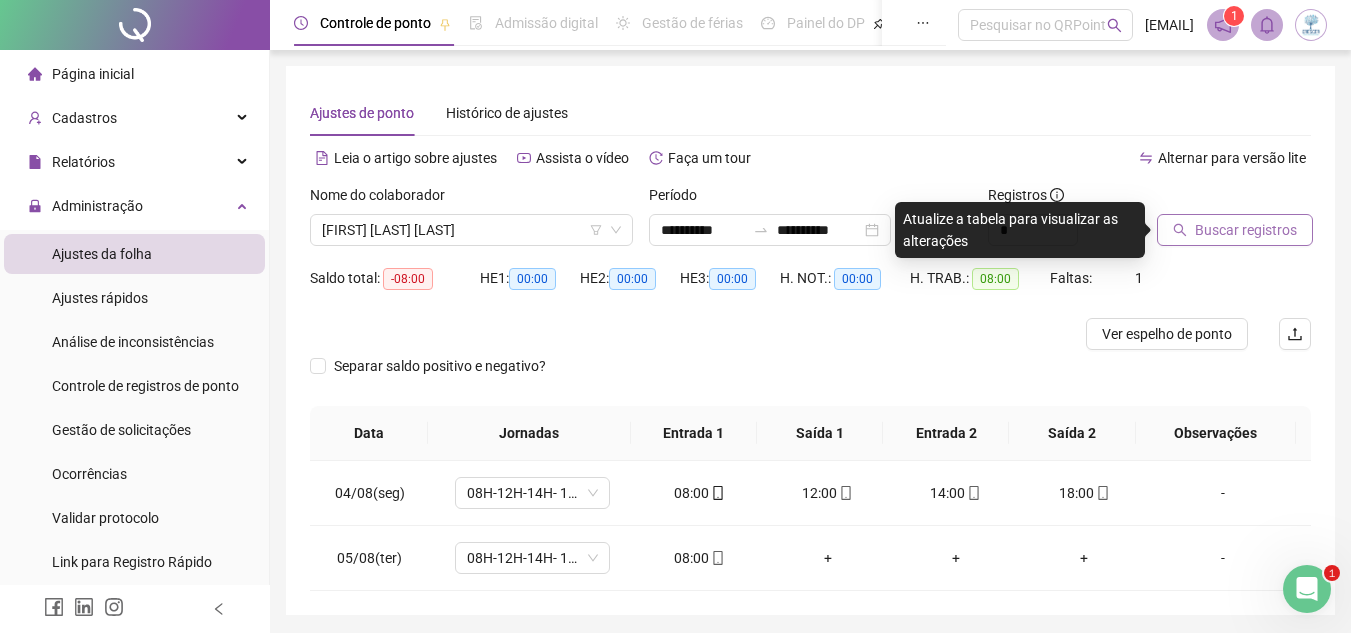 click on "Buscar registros" at bounding box center [1246, 230] 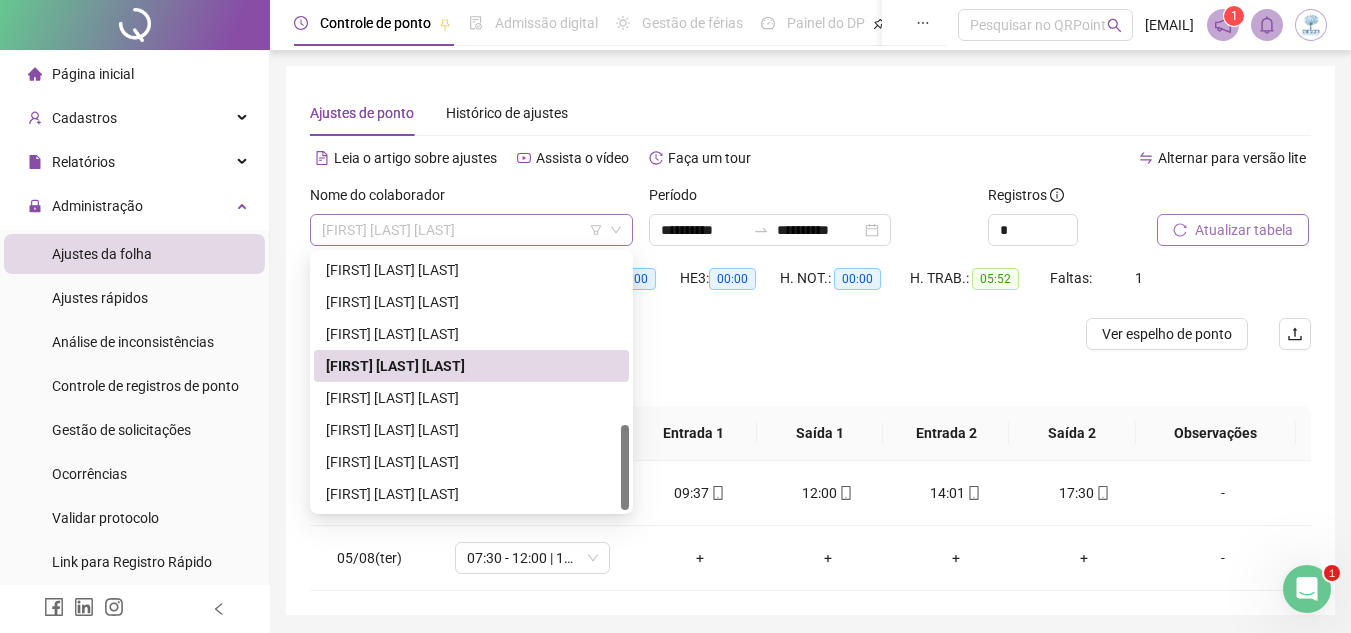 click on "[FIRST] [LAST] [LAST]" at bounding box center [471, 230] 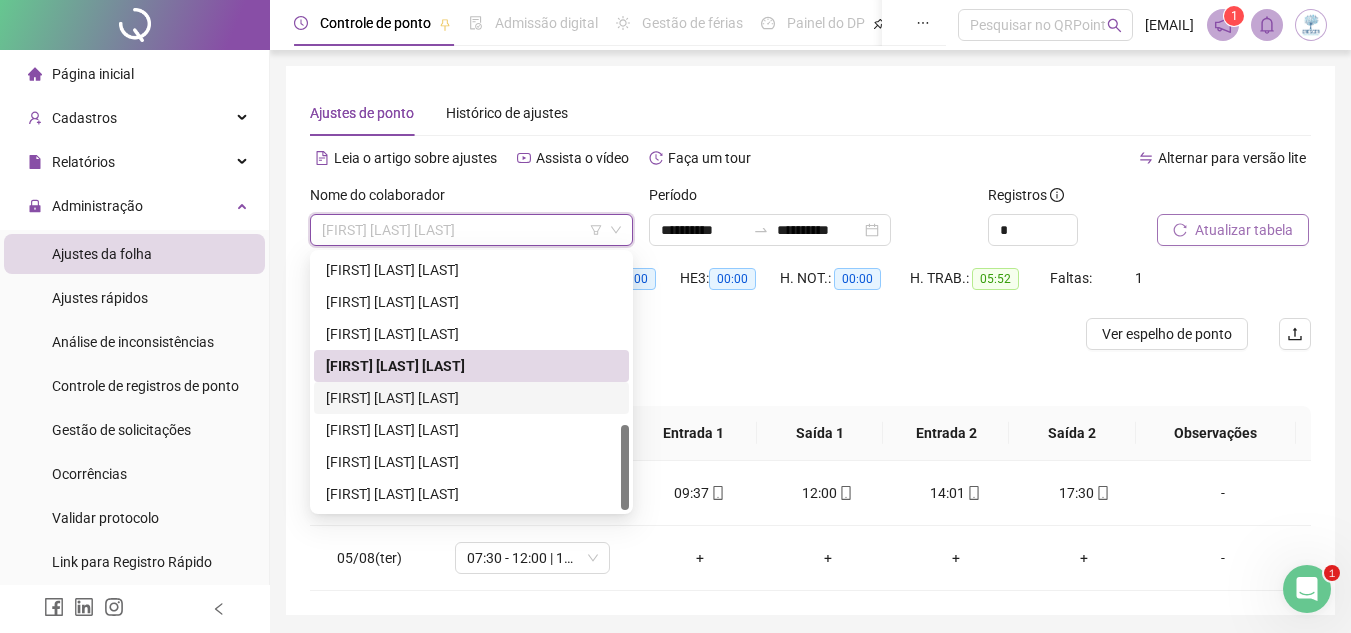 click on "[FIRST] [LAST] [LAST]" at bounding box center (471, 398) 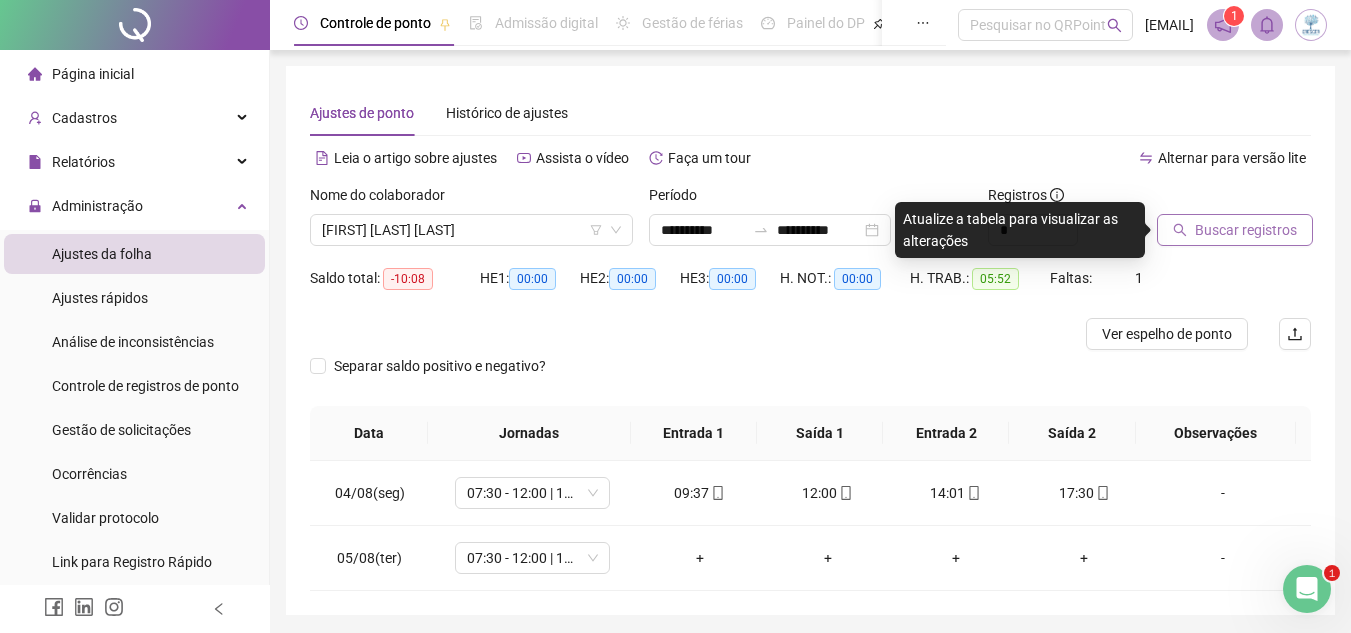 click on "Buscar registros" at bounding box center (1246, 230) 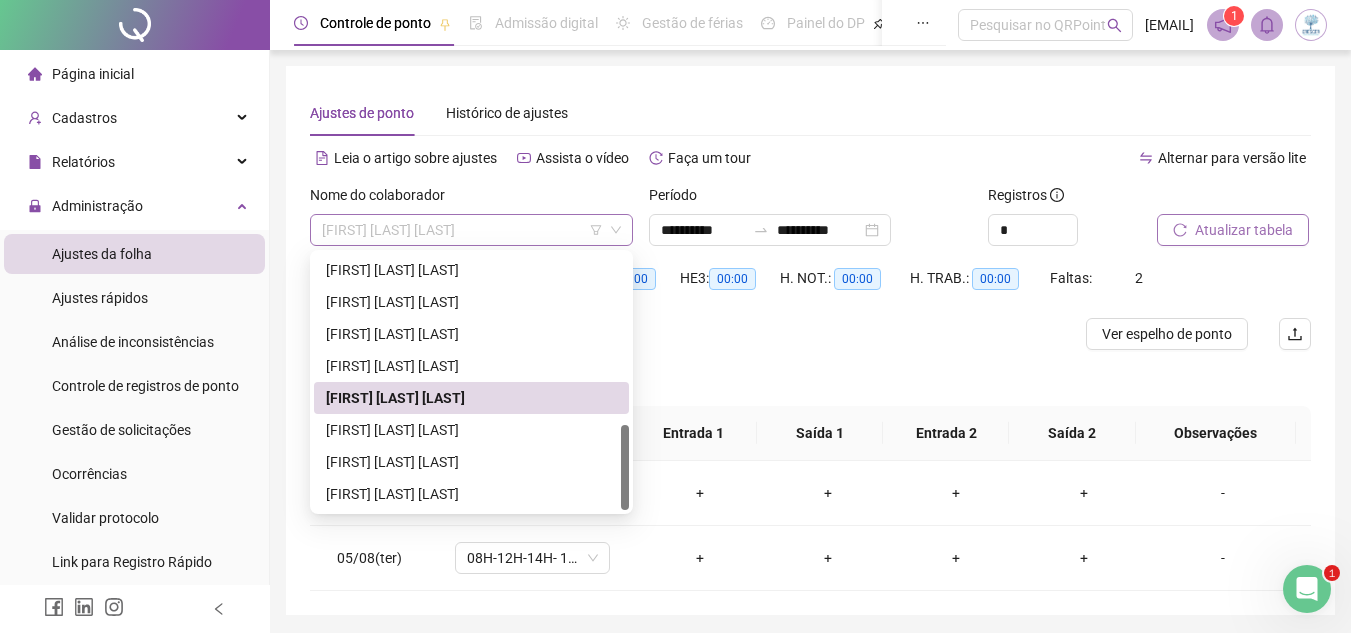 click on "[FIRST] [LAST] [LAST]" at bounding box center (471, 230) 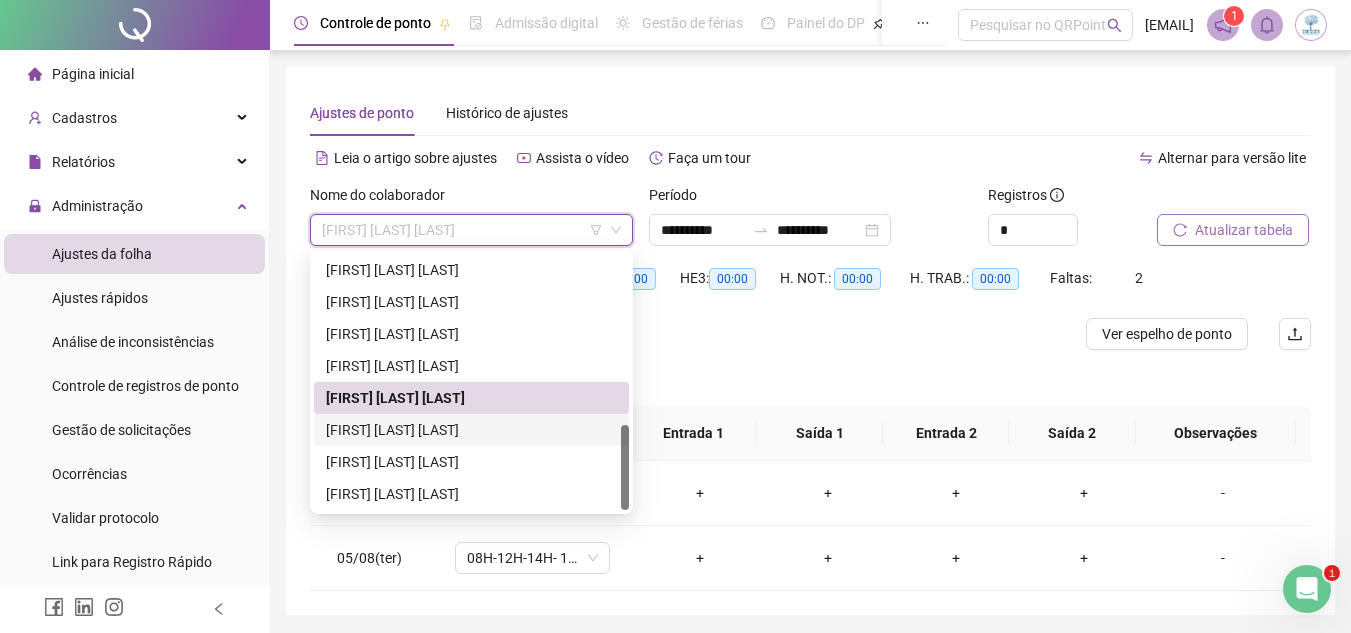 click on "[FIRST] [LAST] [LAST]" at bounding box center [471, 430] 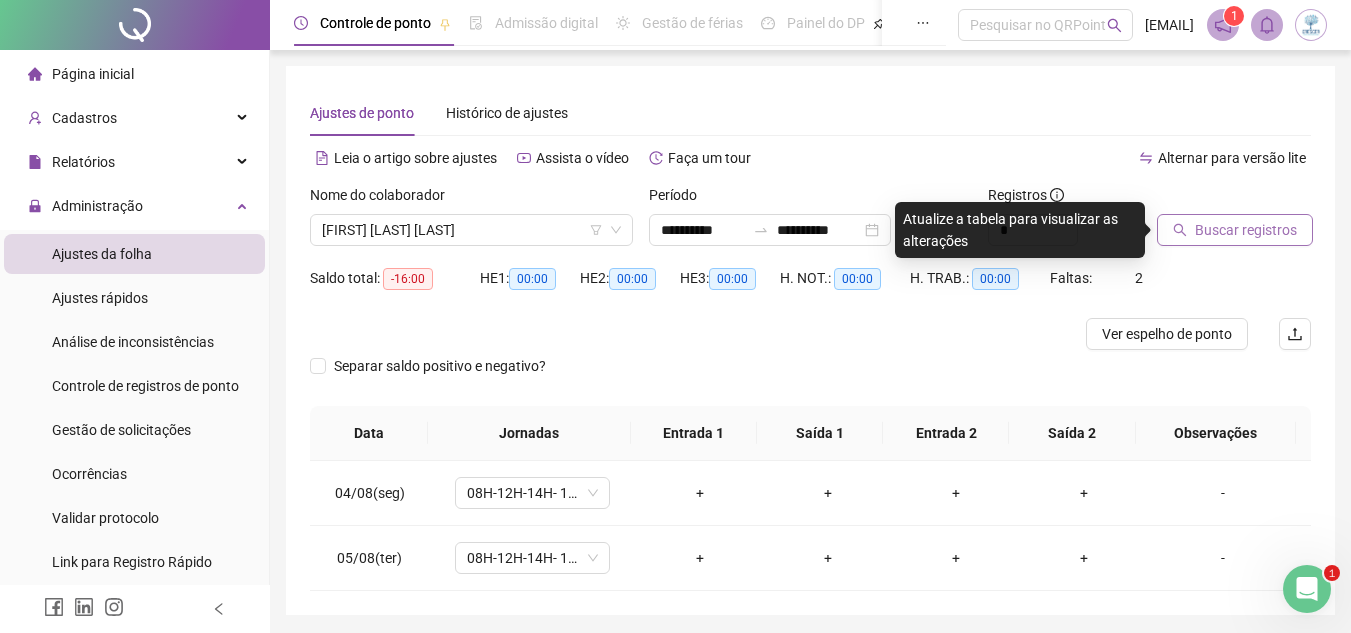click 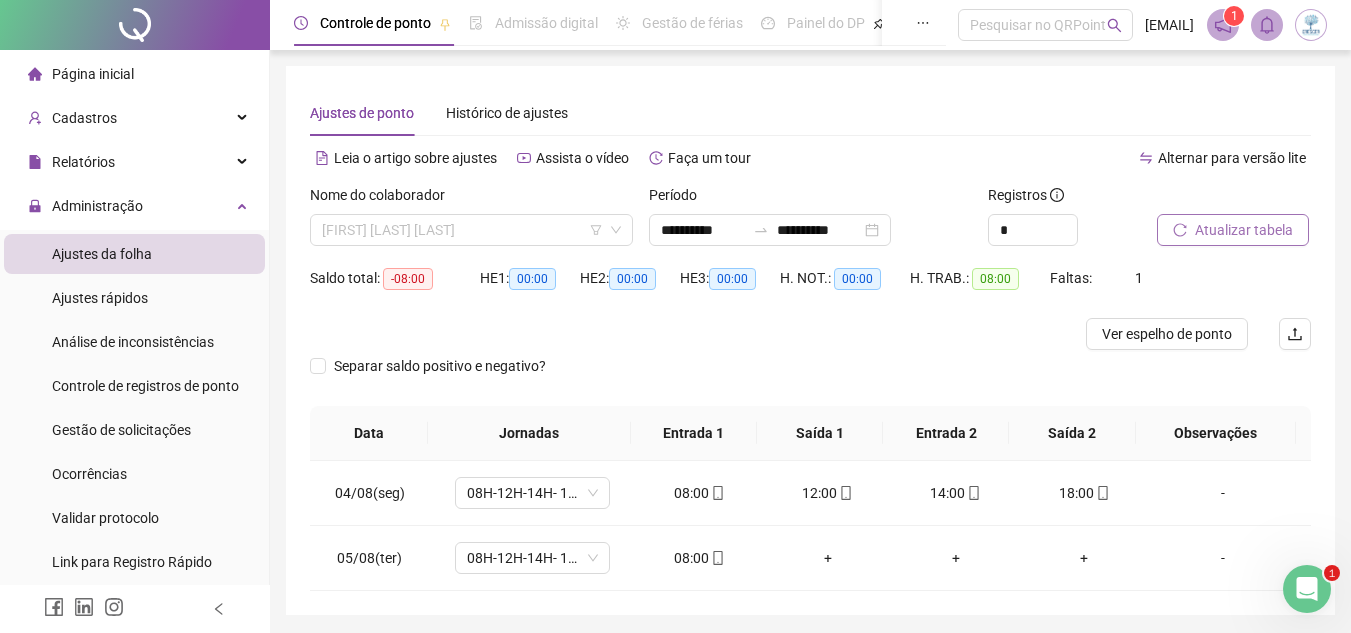 click on "[FIRST] [LAST] [LAST]" at bounding box center (471, 230) 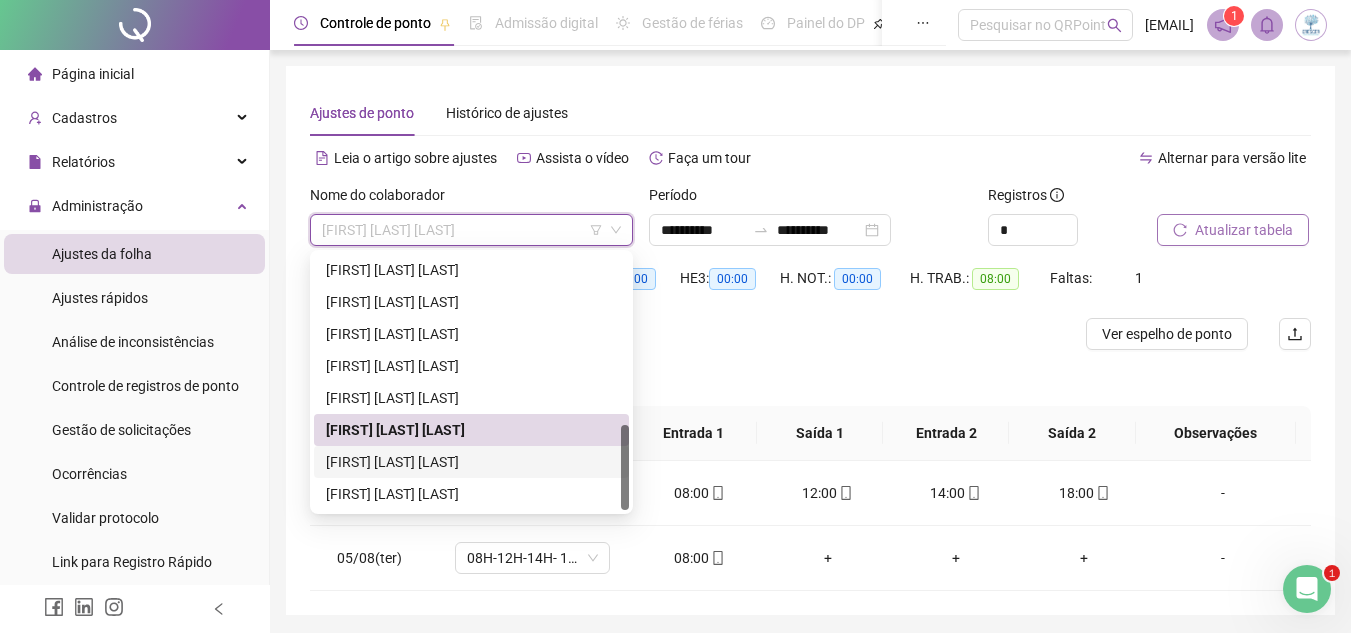click on "[FIRST] [LAST] [LAST]" at bounding box center (471, 462) 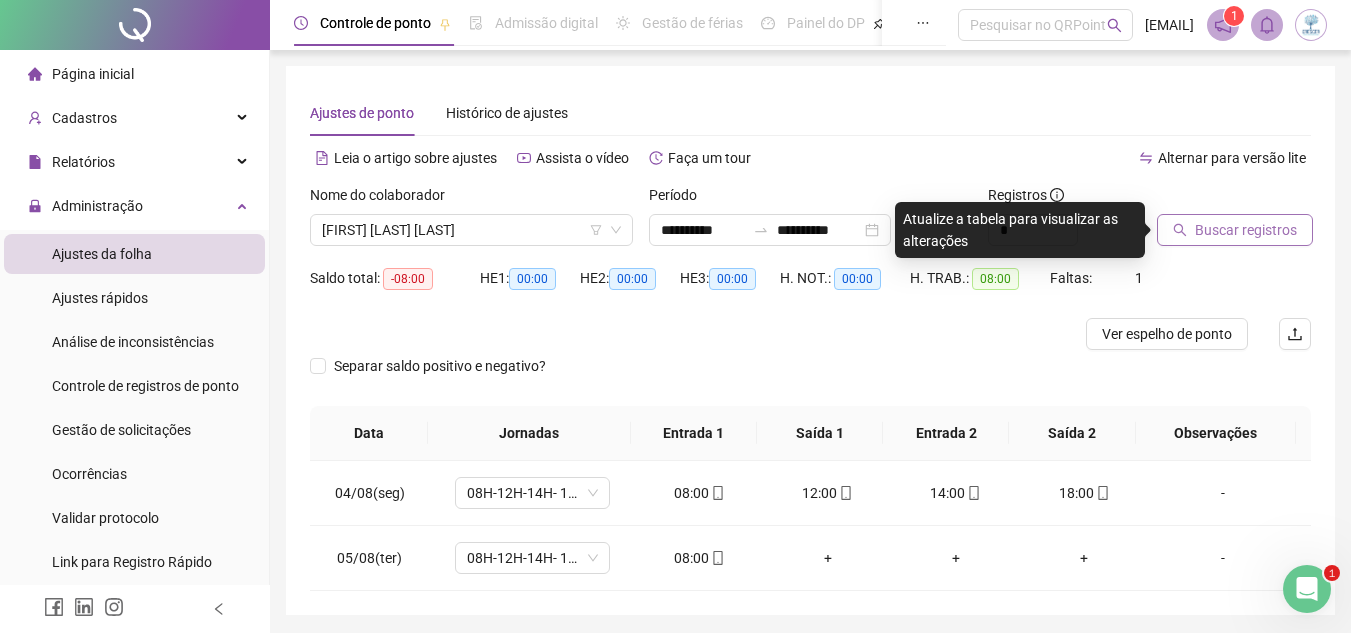 click on "Buscar registros" at bounding box center [1246, 230] 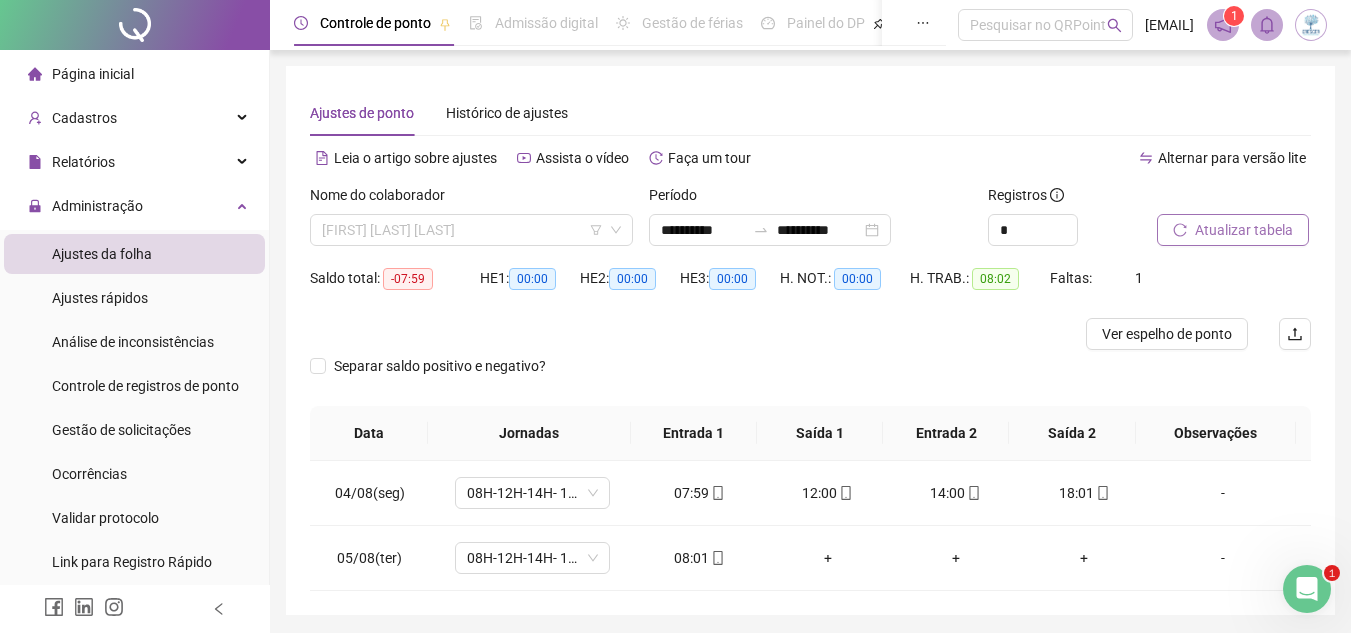 click on "[FIRST] [LAST] [LAST]" at bounding box center (471, 230) 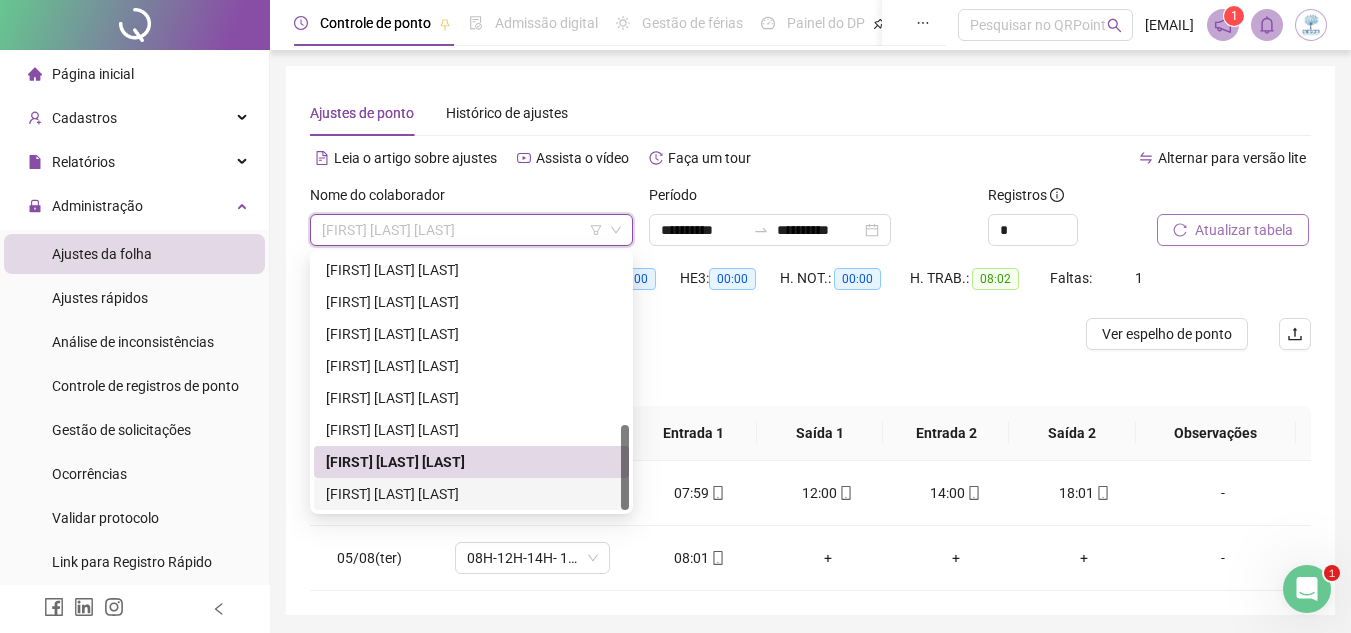 click on "[FIRST] [LAST] [LAST]" at bounding box center (471, 494) 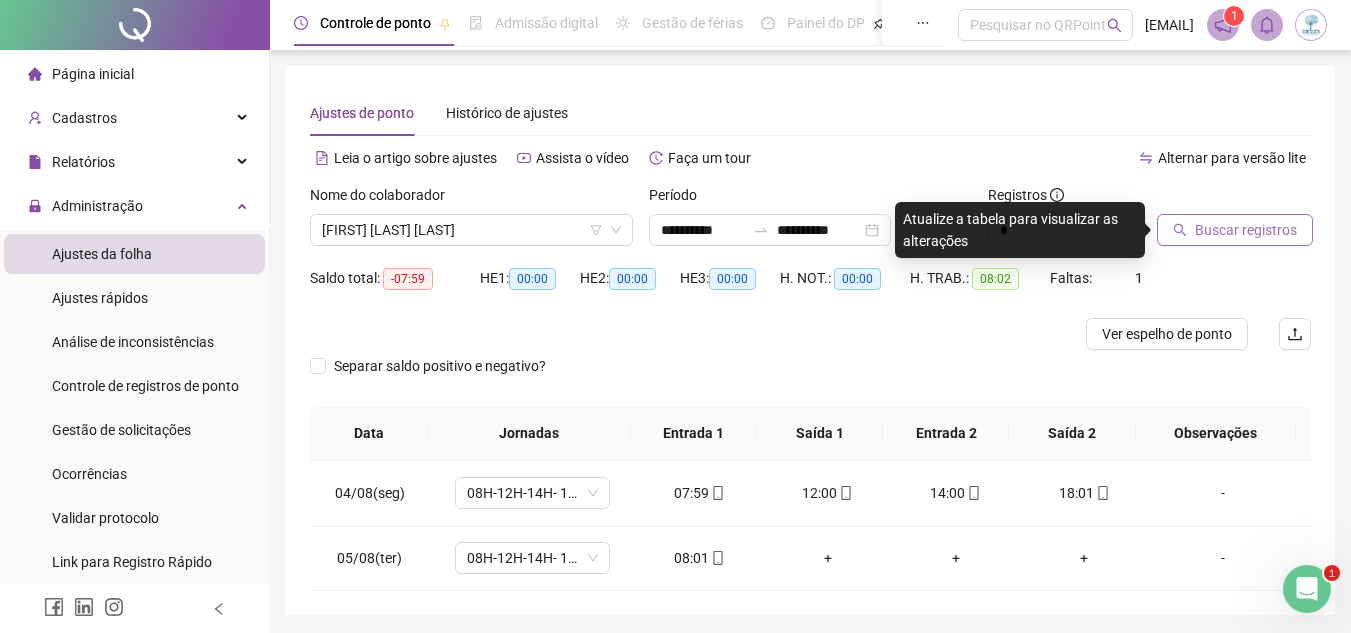 click on "Buscar registros" at bounding box center [1246, 230] 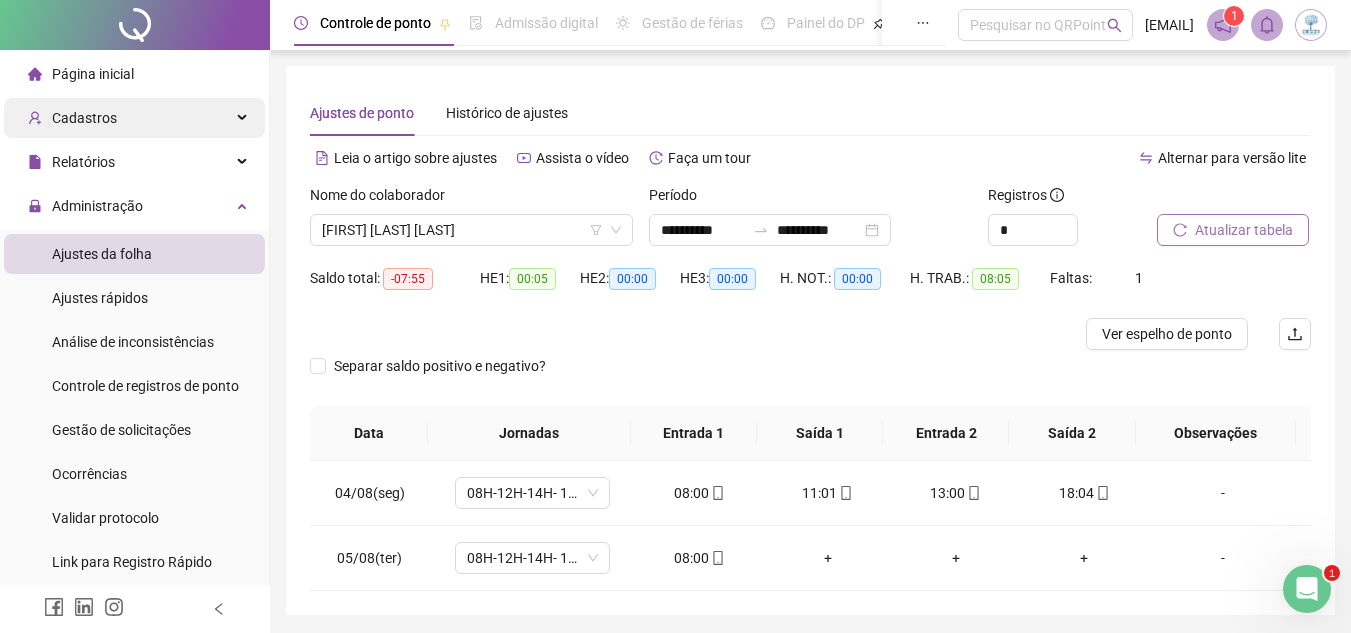 click on "Cadastros" at bounding box center (134, 118) 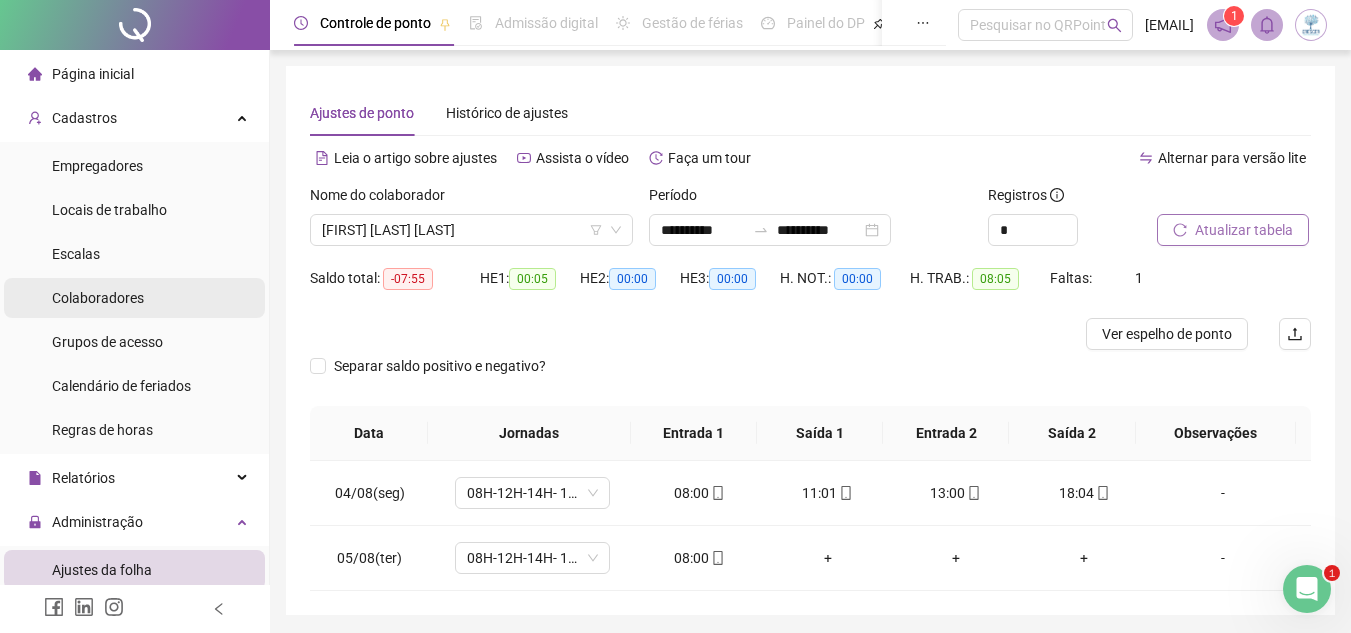 click on "Colaboradores" at bounding box center (134, 298) 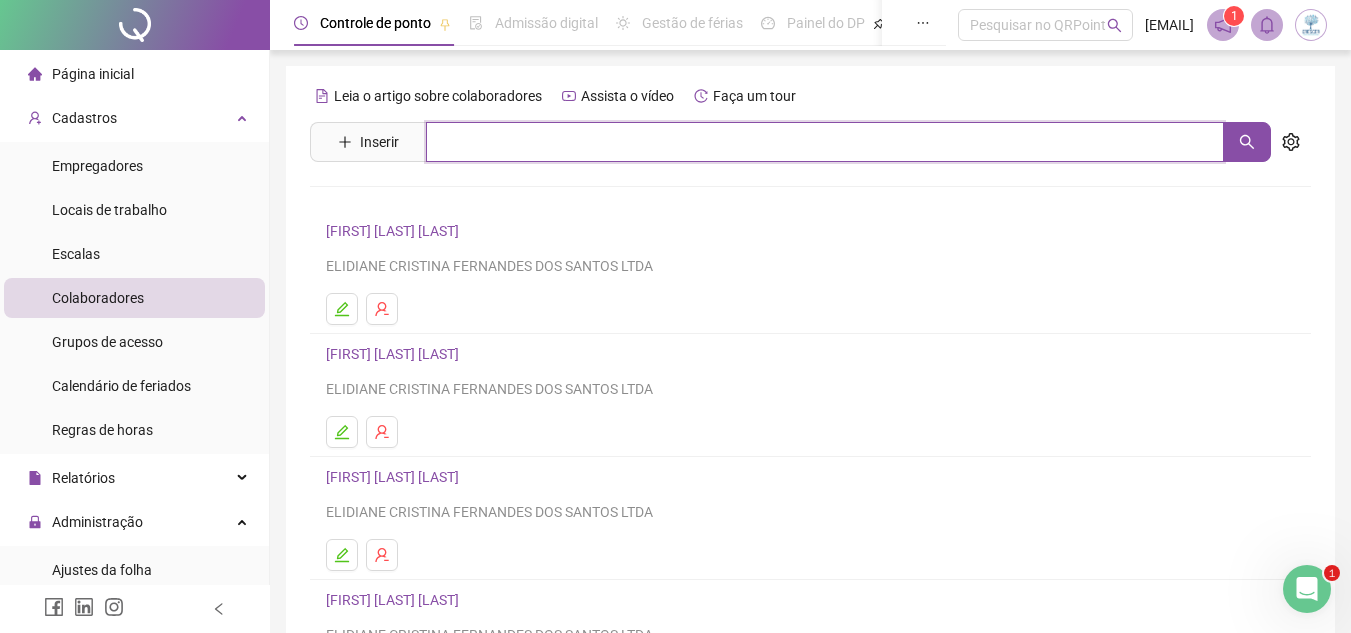 click at bounding box center (825, 142) 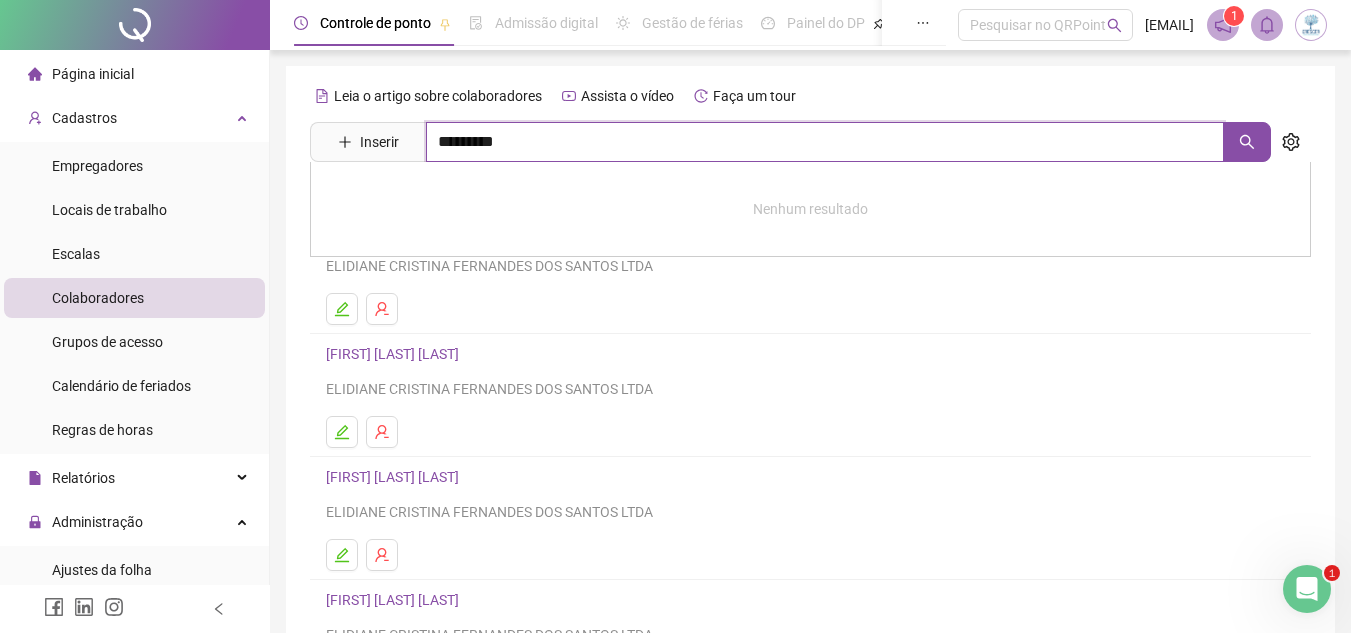 type on "*********" 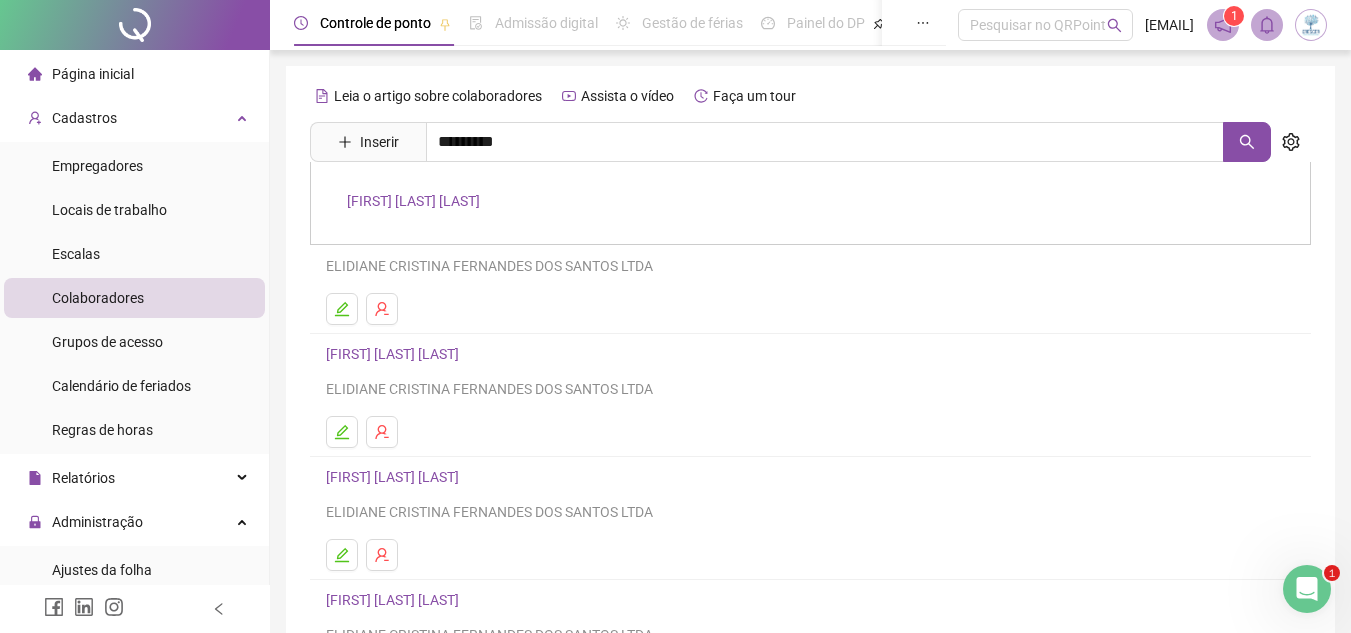 click on "[FIRST] [LAST] [LAST]" at bounding box center [413, 201] 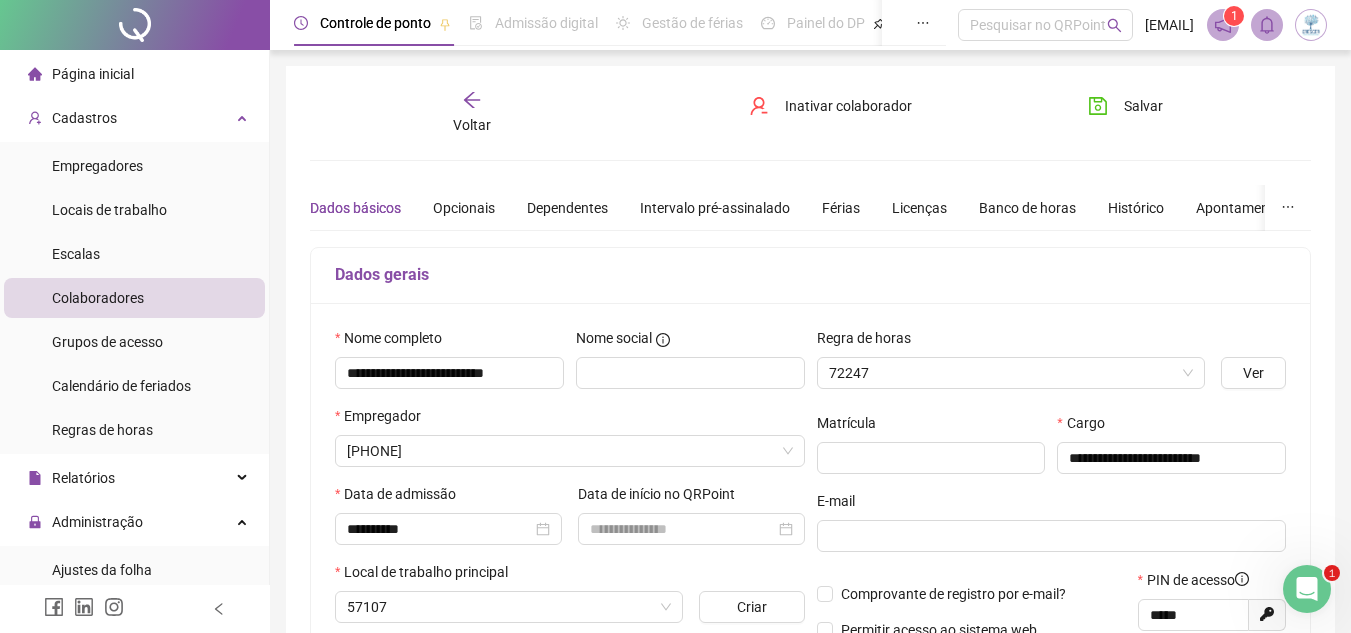 type on "**********" 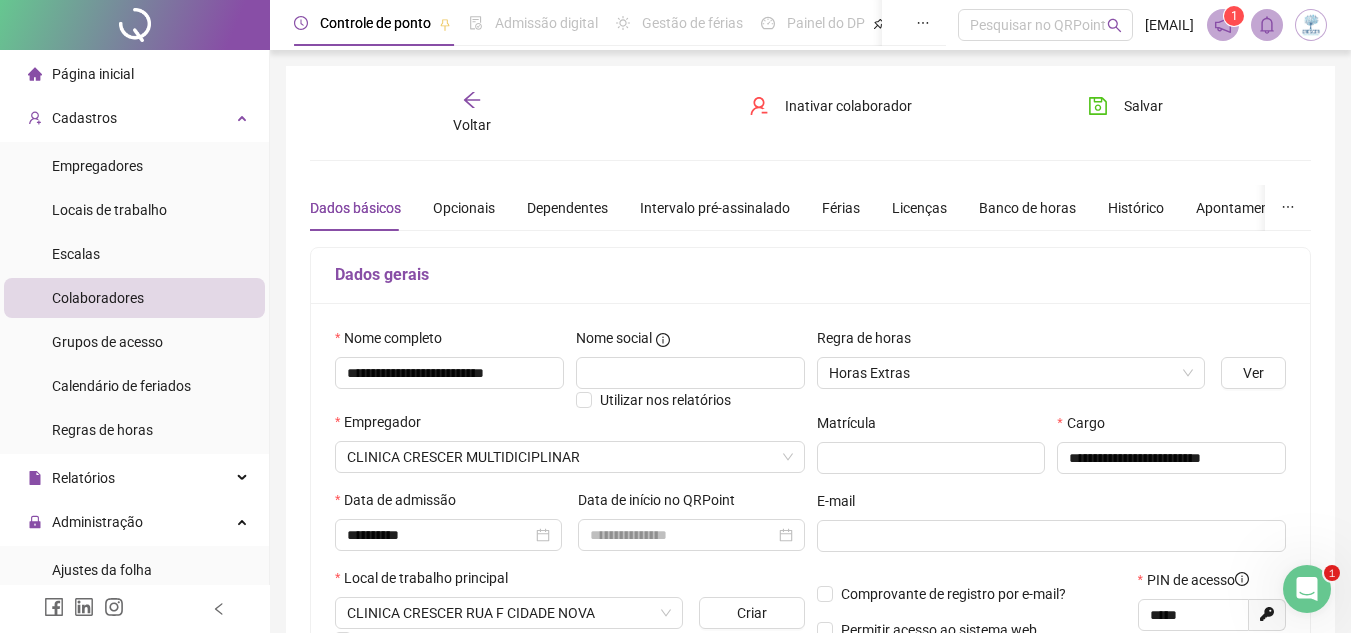 click on "Voltar" at bounding box center [472, 125] 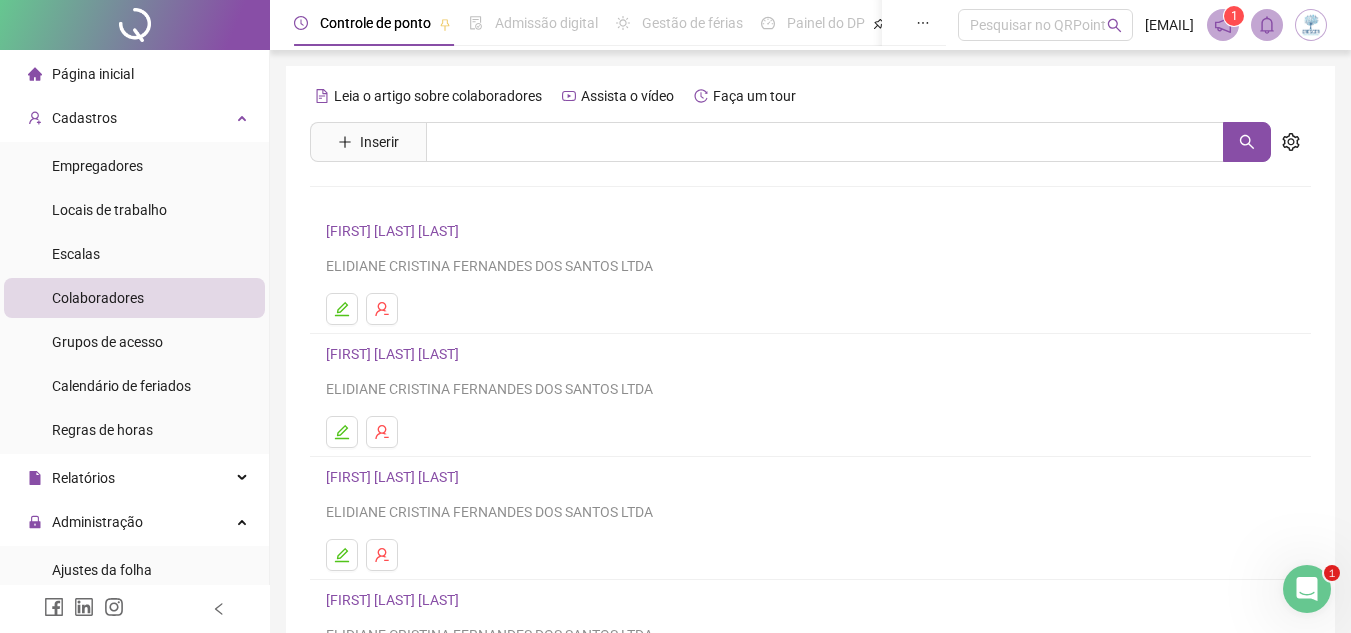 click on "[FIRST] [LAST] [LAST]" at bounding box center [395, 354] 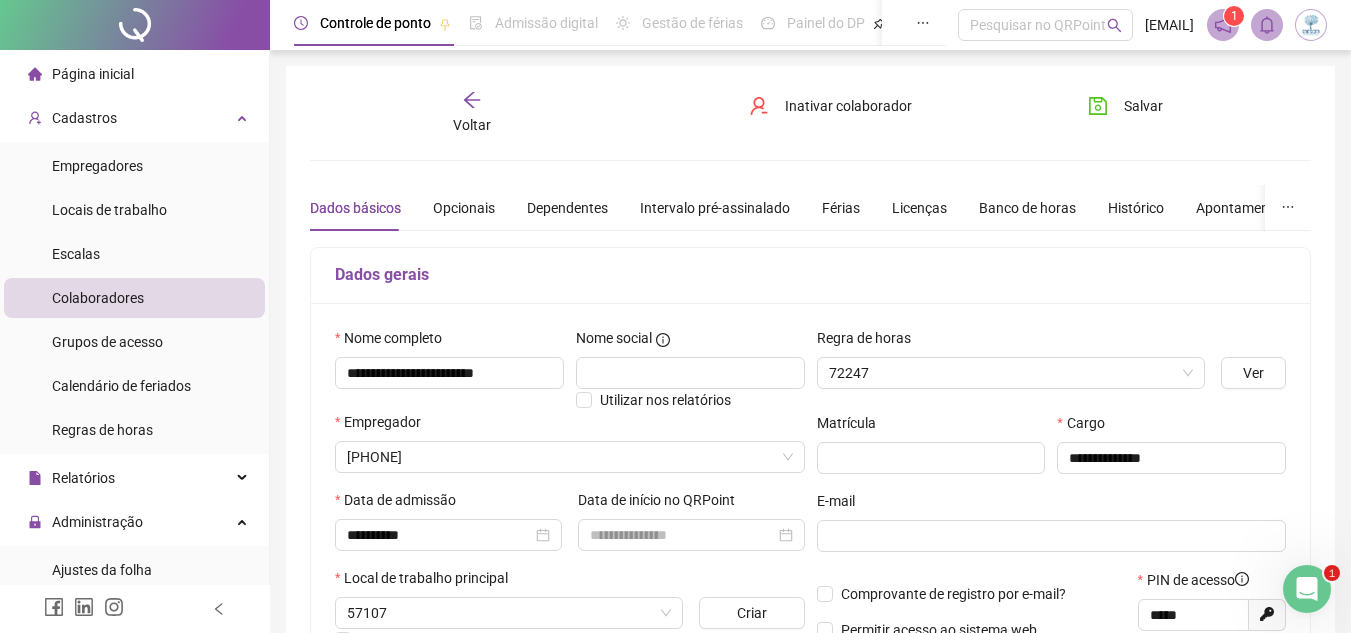 type on "**********" 